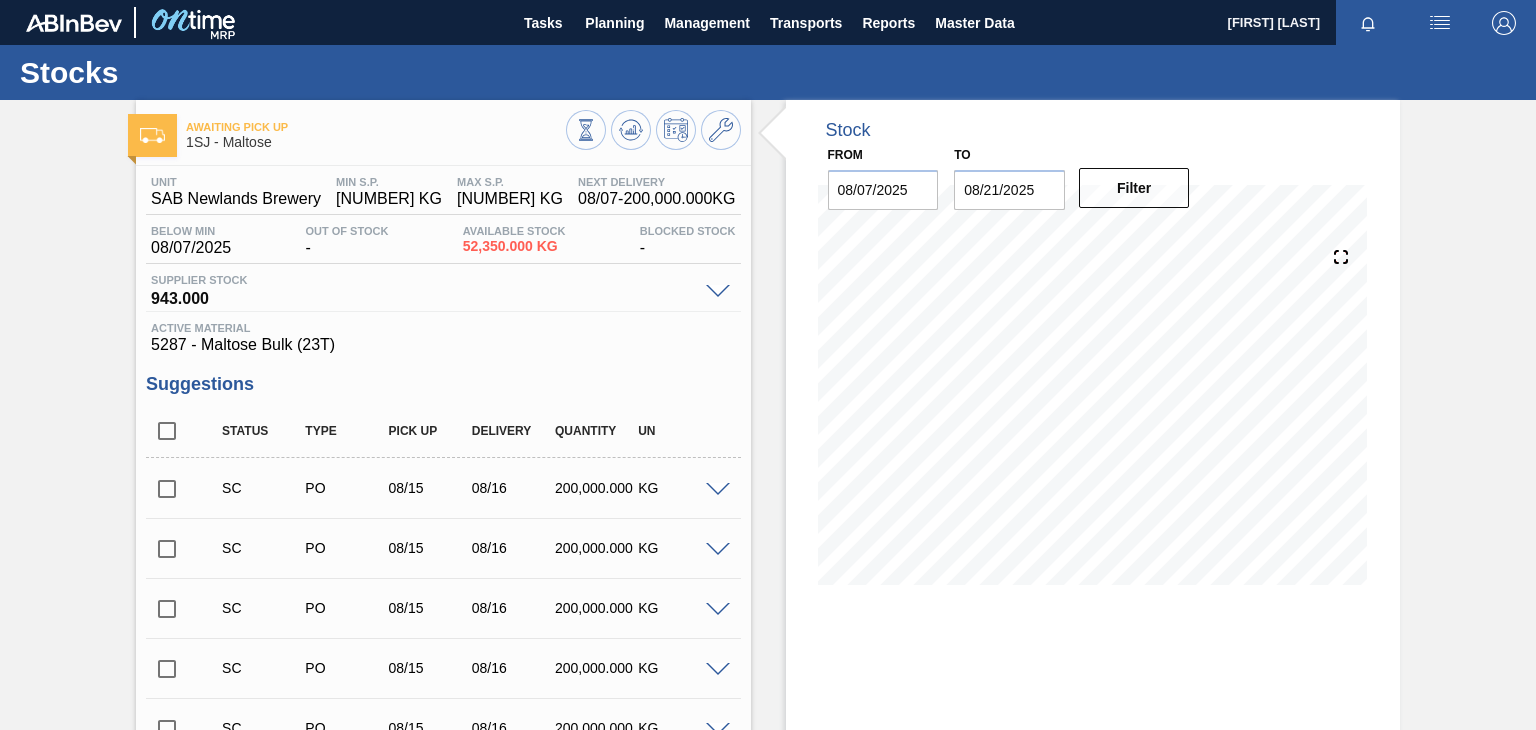 scroll, scrollTop: 0, scrollLeft: 0, axis: both 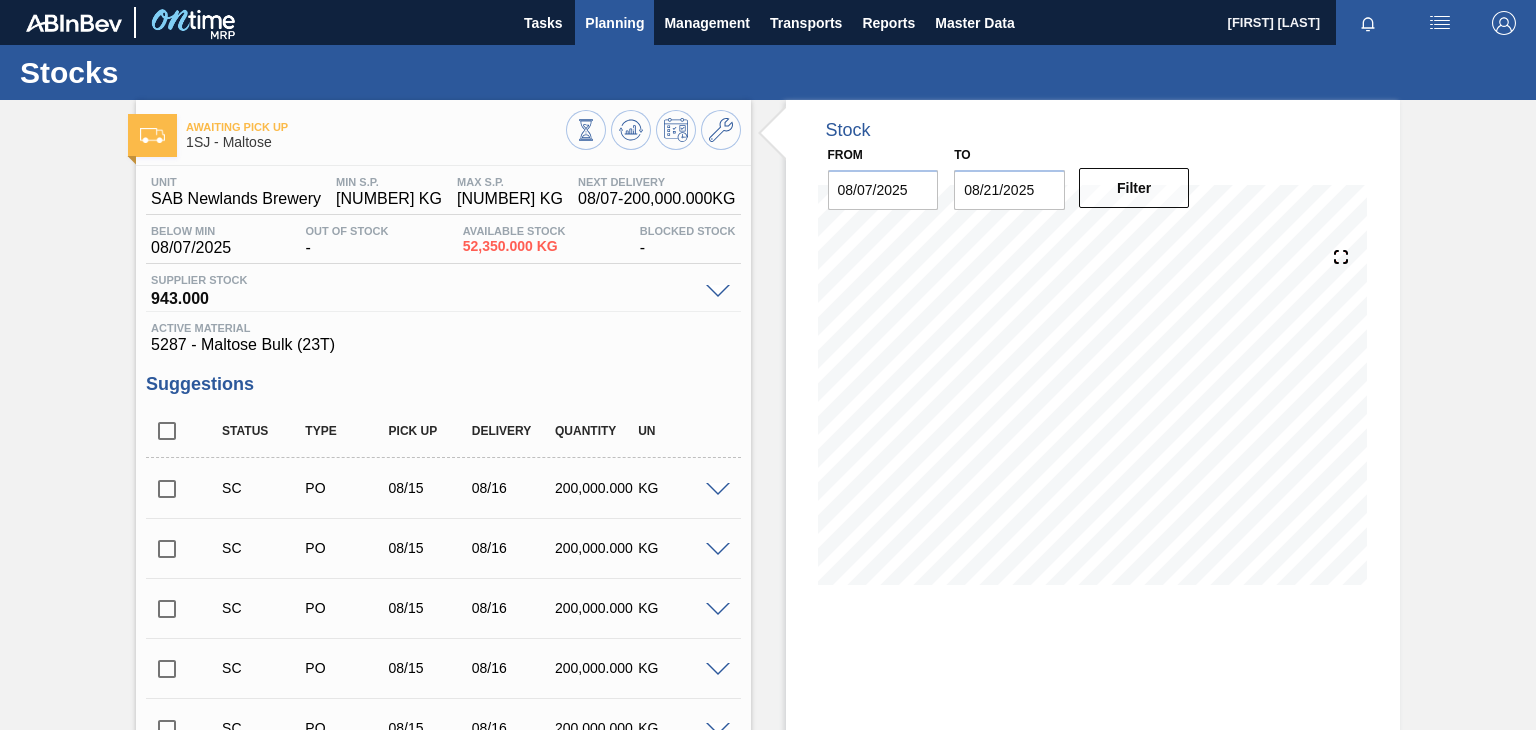 click on "Planning" at bounding box center (614, 23) 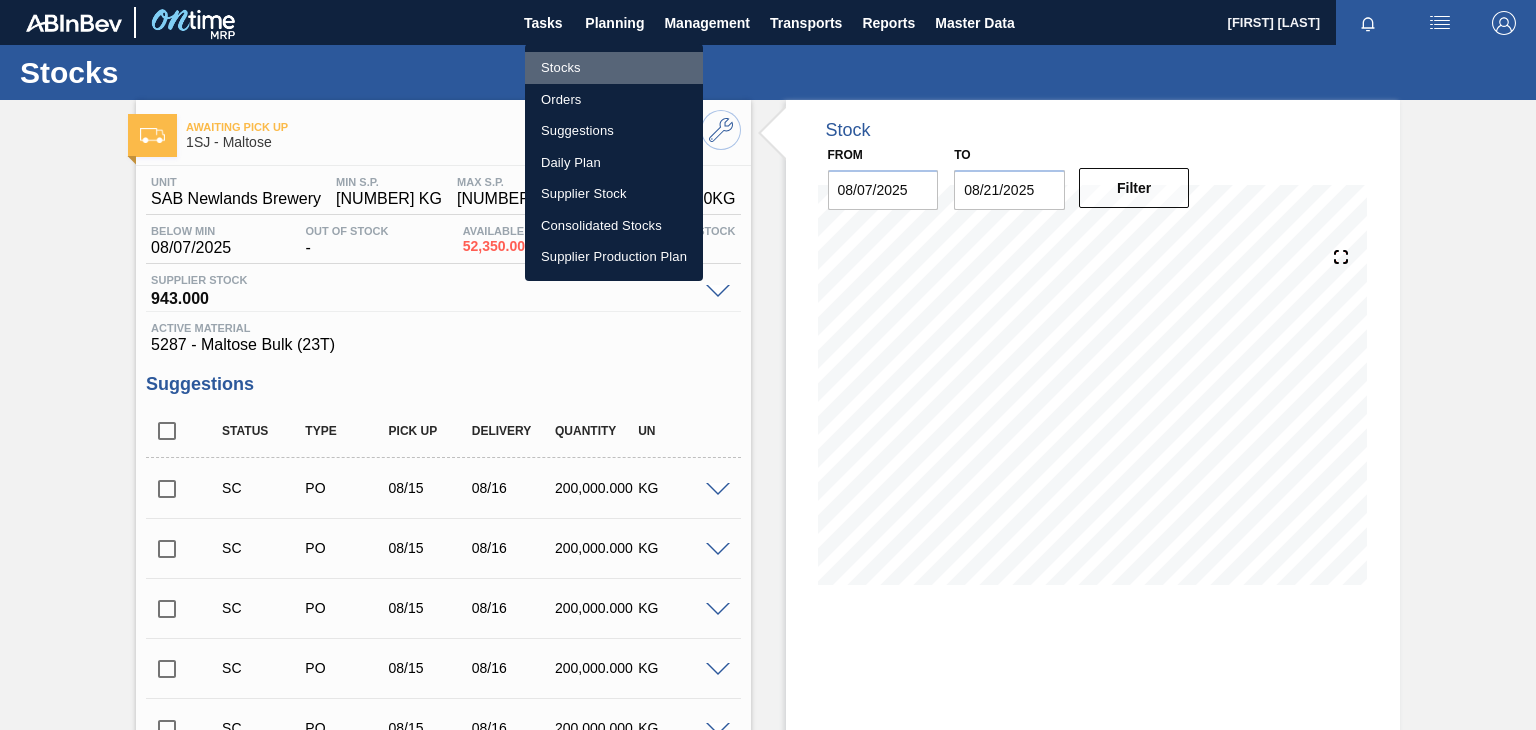click on "Stocks" at bounding box center (614, 68) 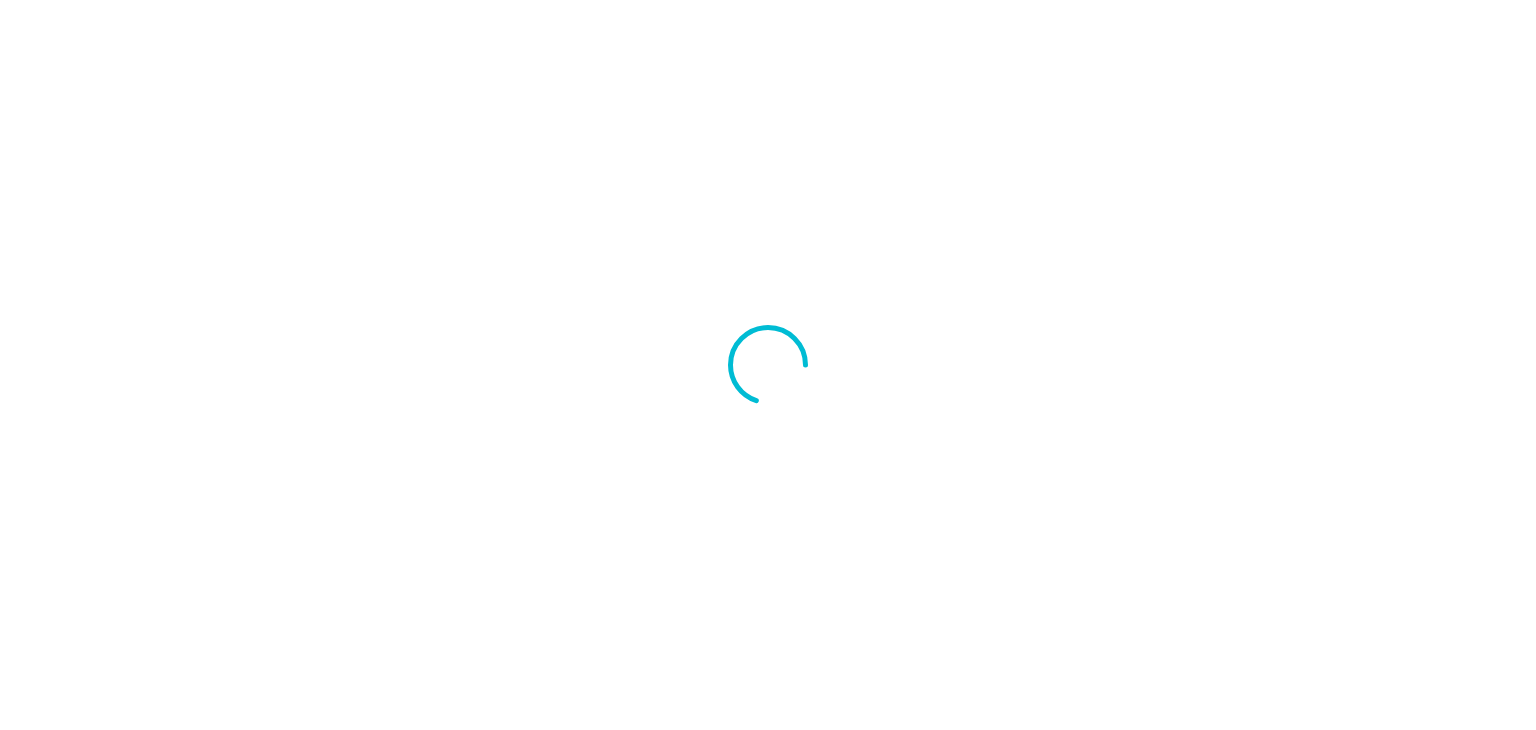 scroll, scrollTop: 0, scrollLeft: 0, axis: both 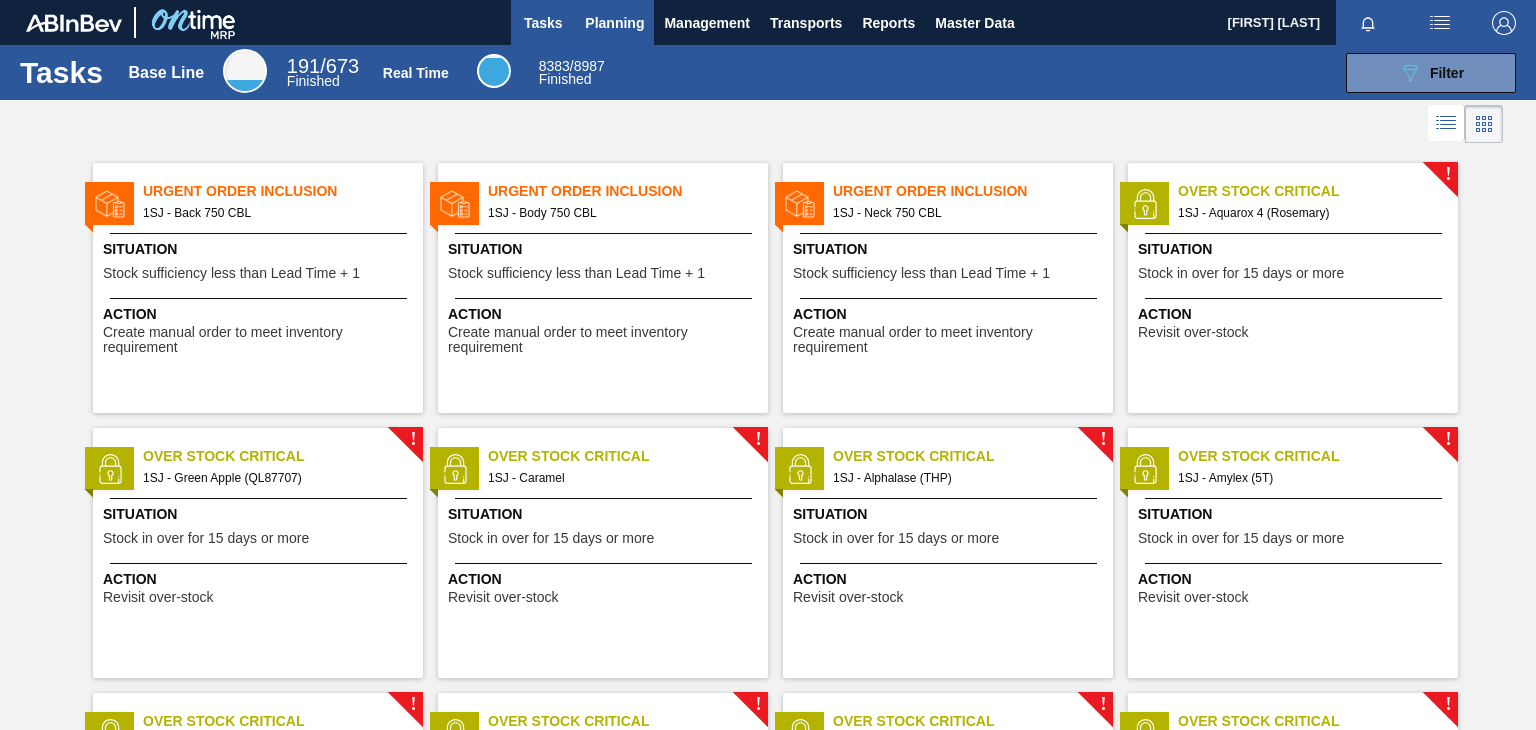 click on "Planning" at bounding box center [614, 23] 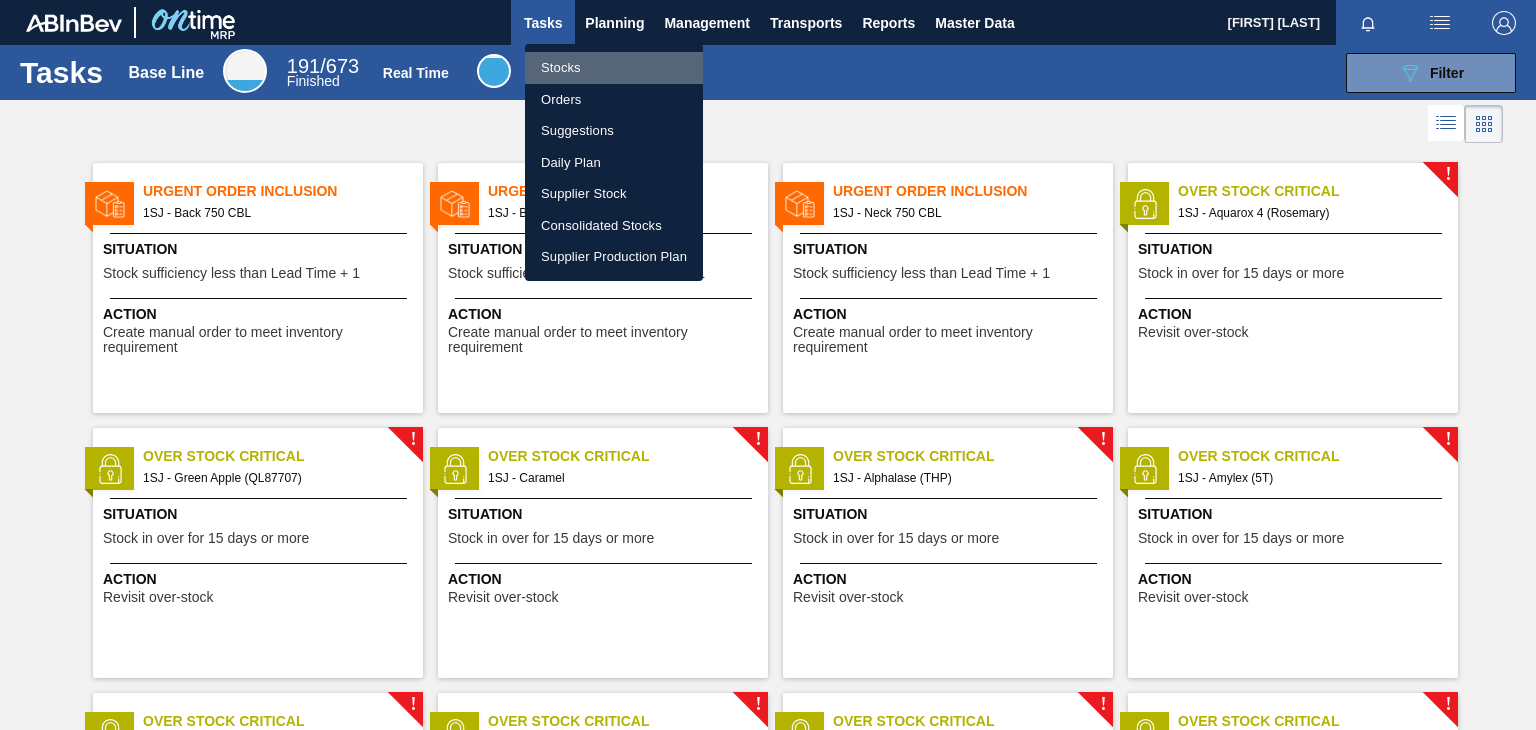 click on "Stocks" at bounding box center (614, 68) 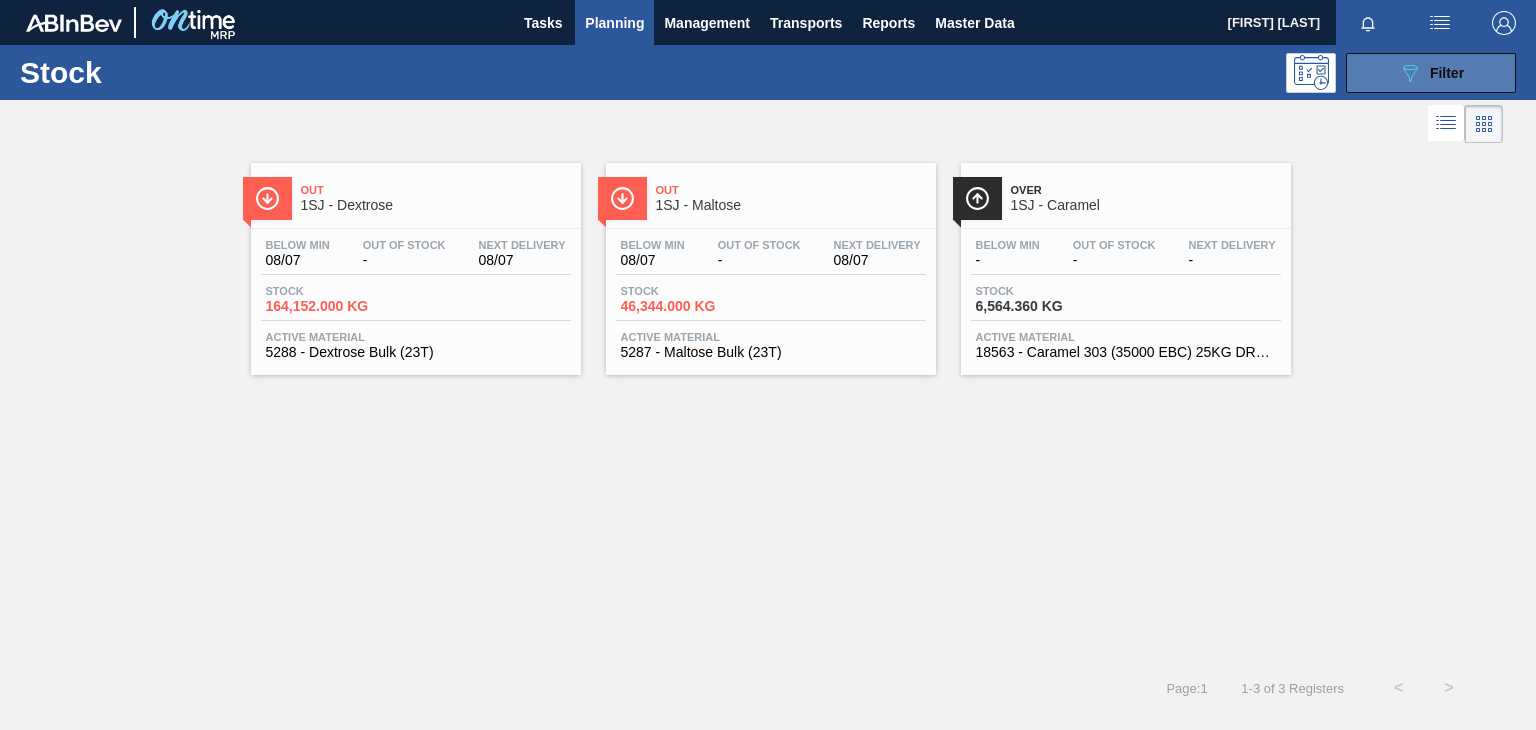click on "089F7B8B-B2A5-4AFE-B5C0-19BA573D28AC" 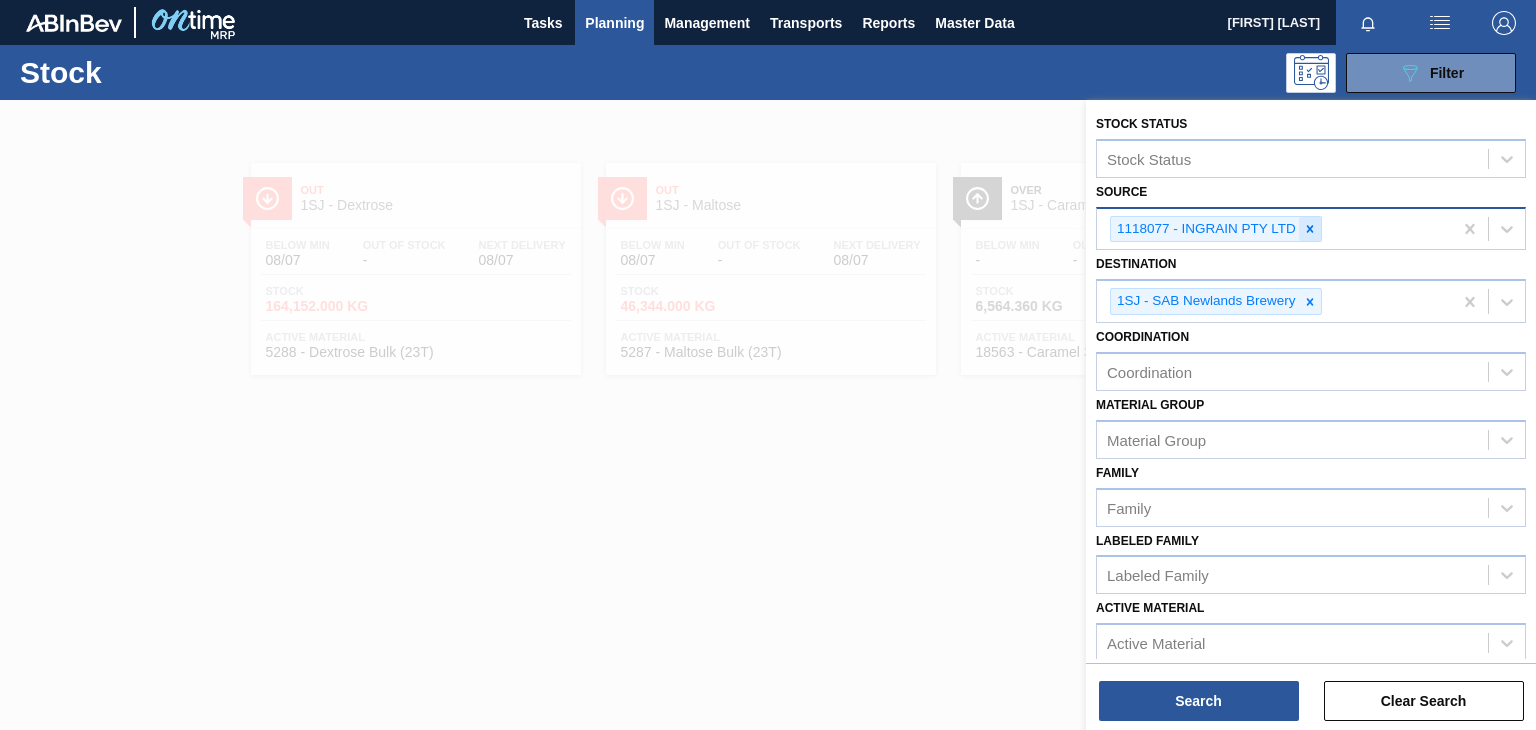 click 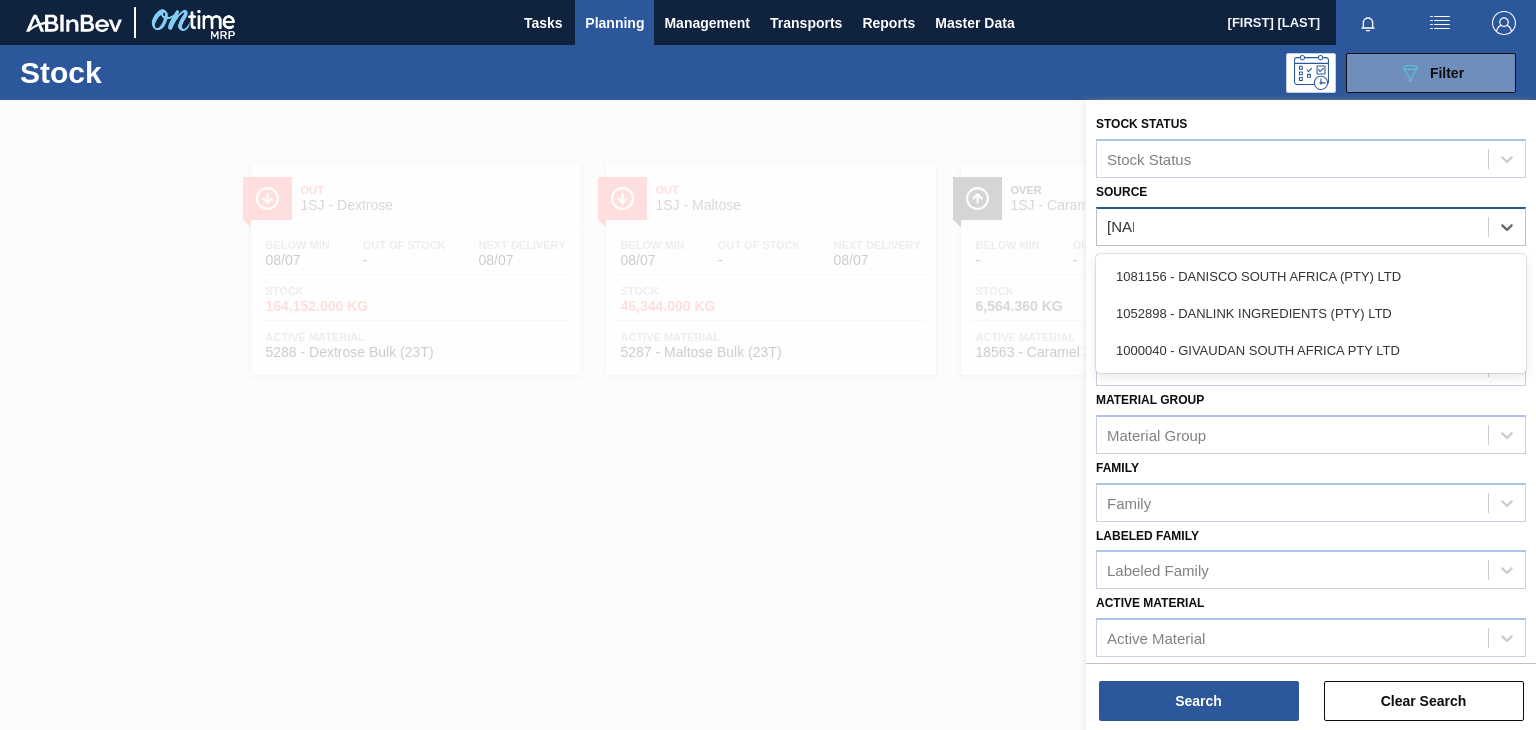 type on "dani" 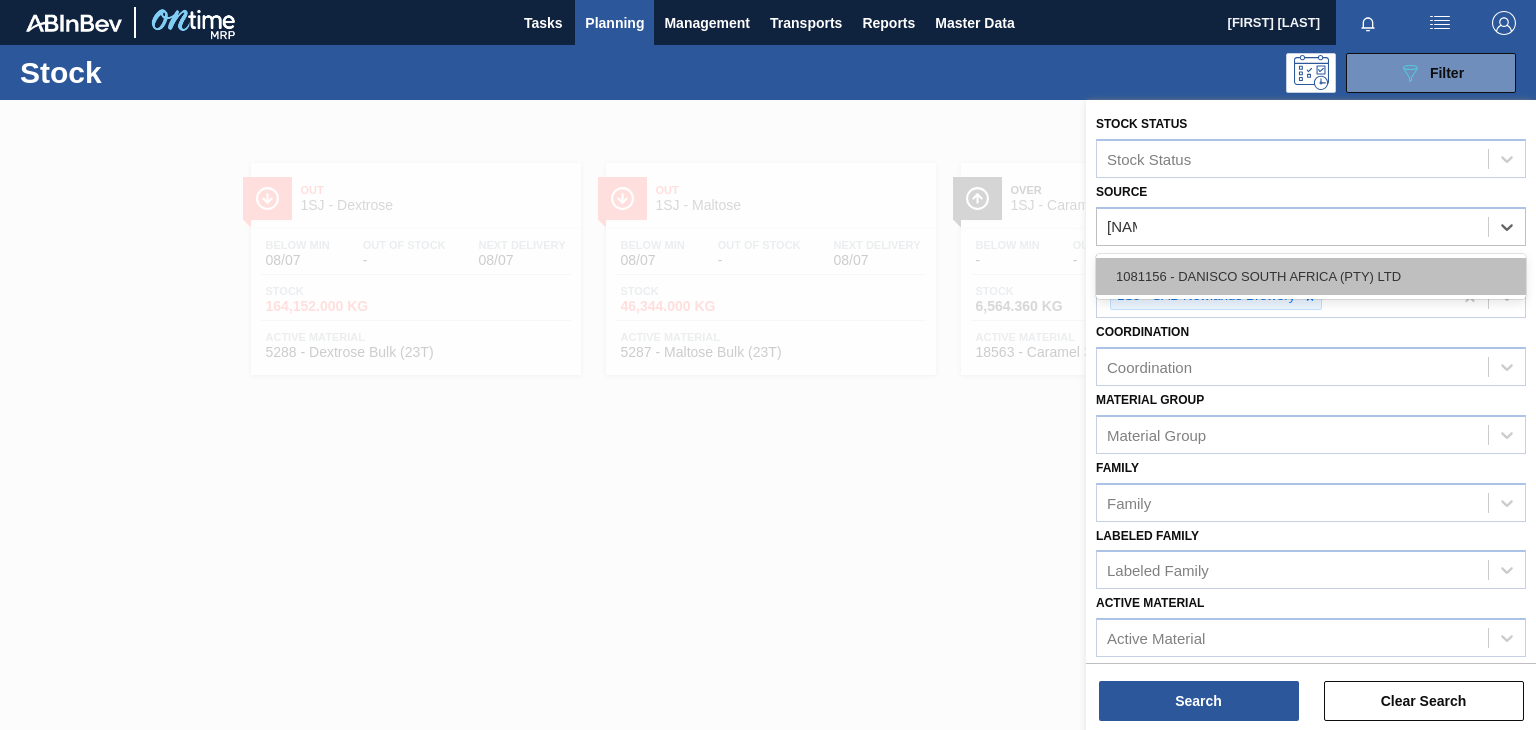 click on "1081156 - DANISCO SOUTH AFRICA (PTY) LTD" at bounding box center (1311, 276) 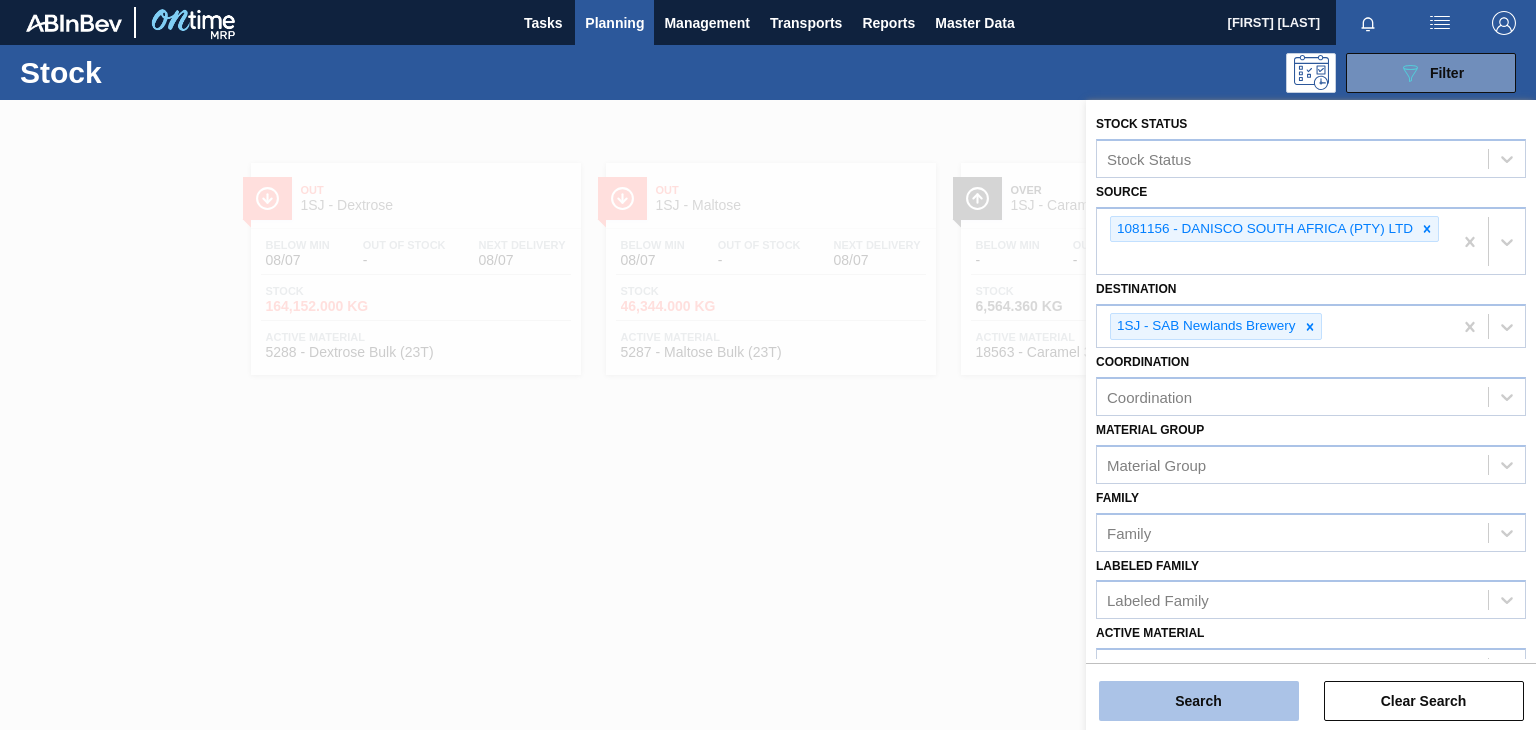 click on "Search" at bounding box center [1199, 701] 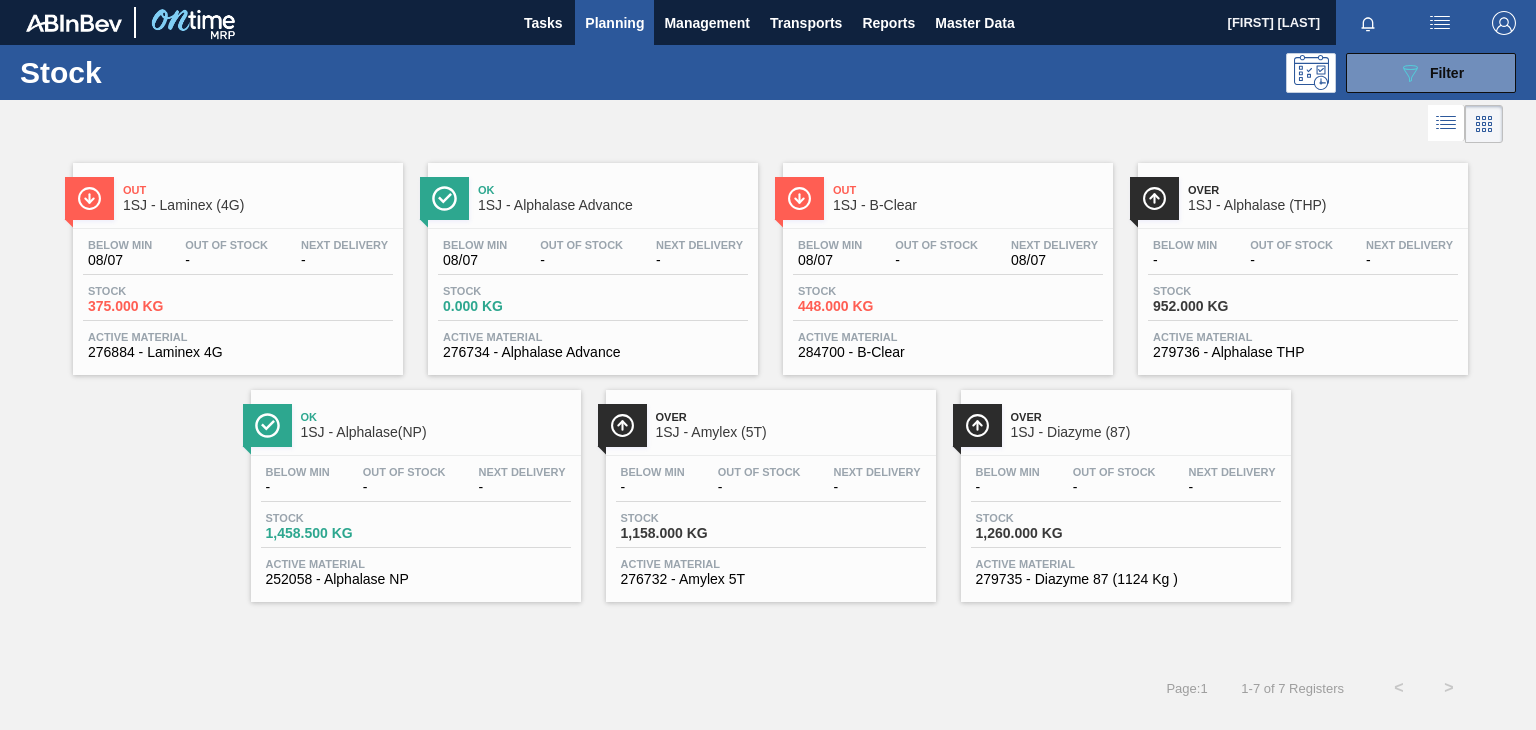 click on "1SJ - Amylex (5T)" at bounding box center [791, 432] 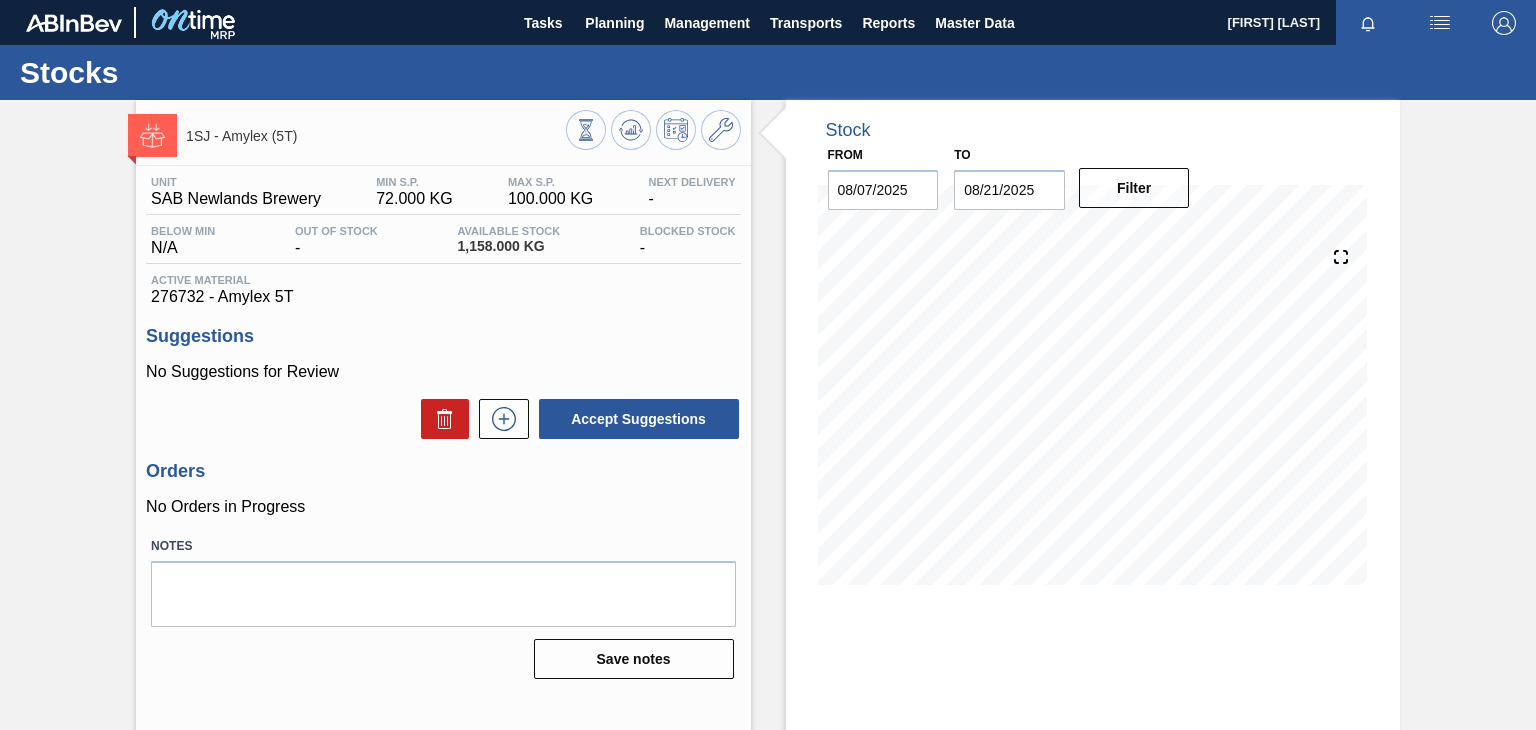 click on "Suggestions" at bounding box center [443, 336] 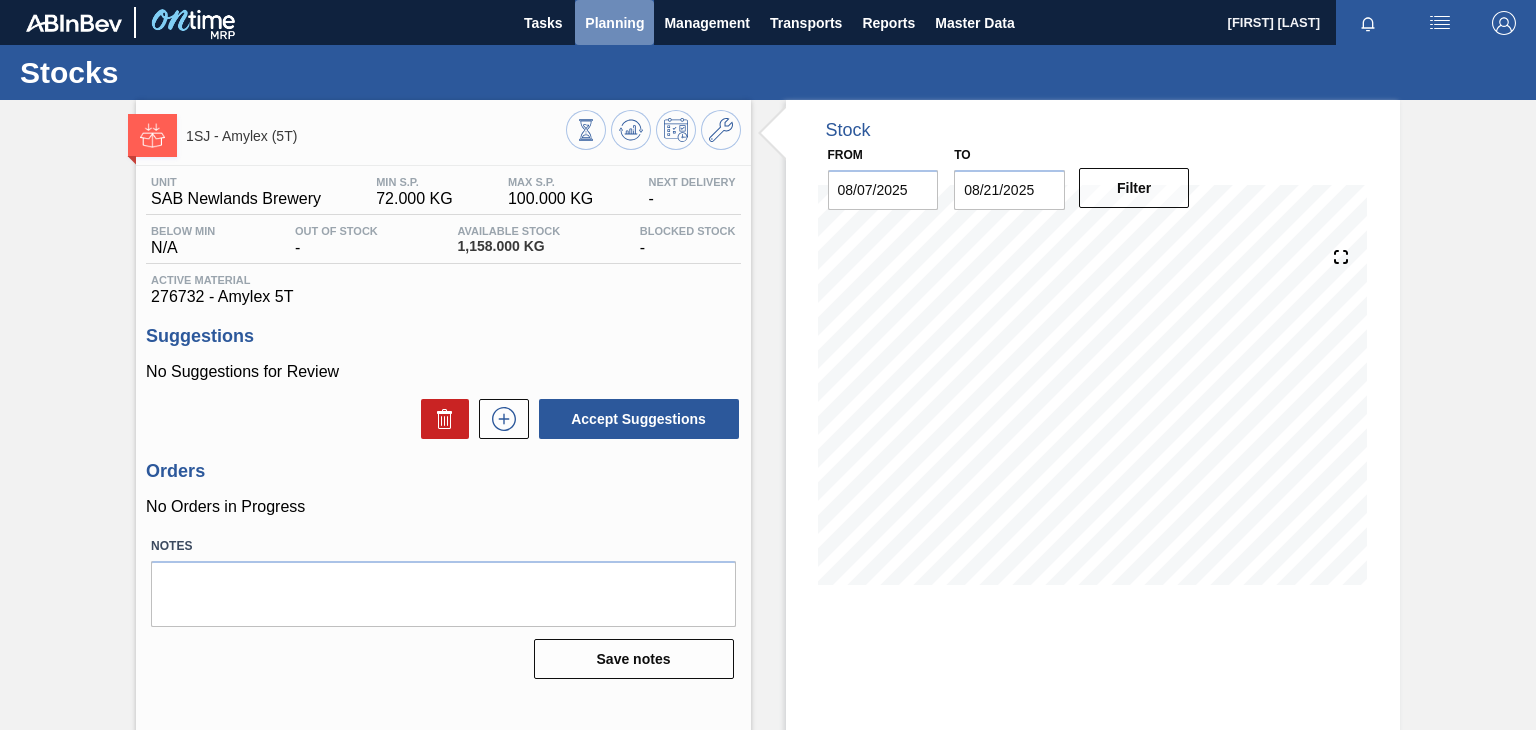 click on "Planning" at bounding box center [614, 23] 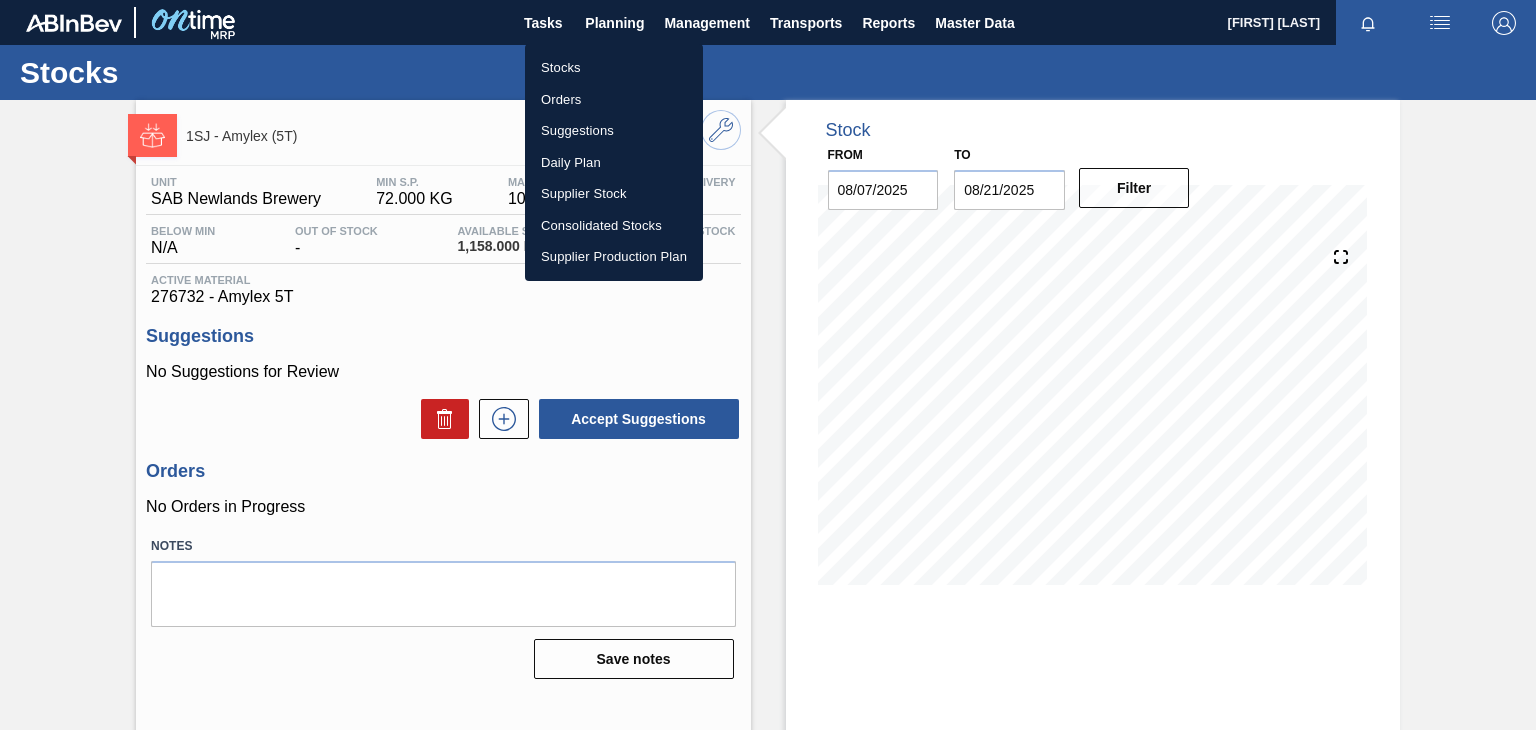 click on "Stocks" at bounding box center (614, 68) 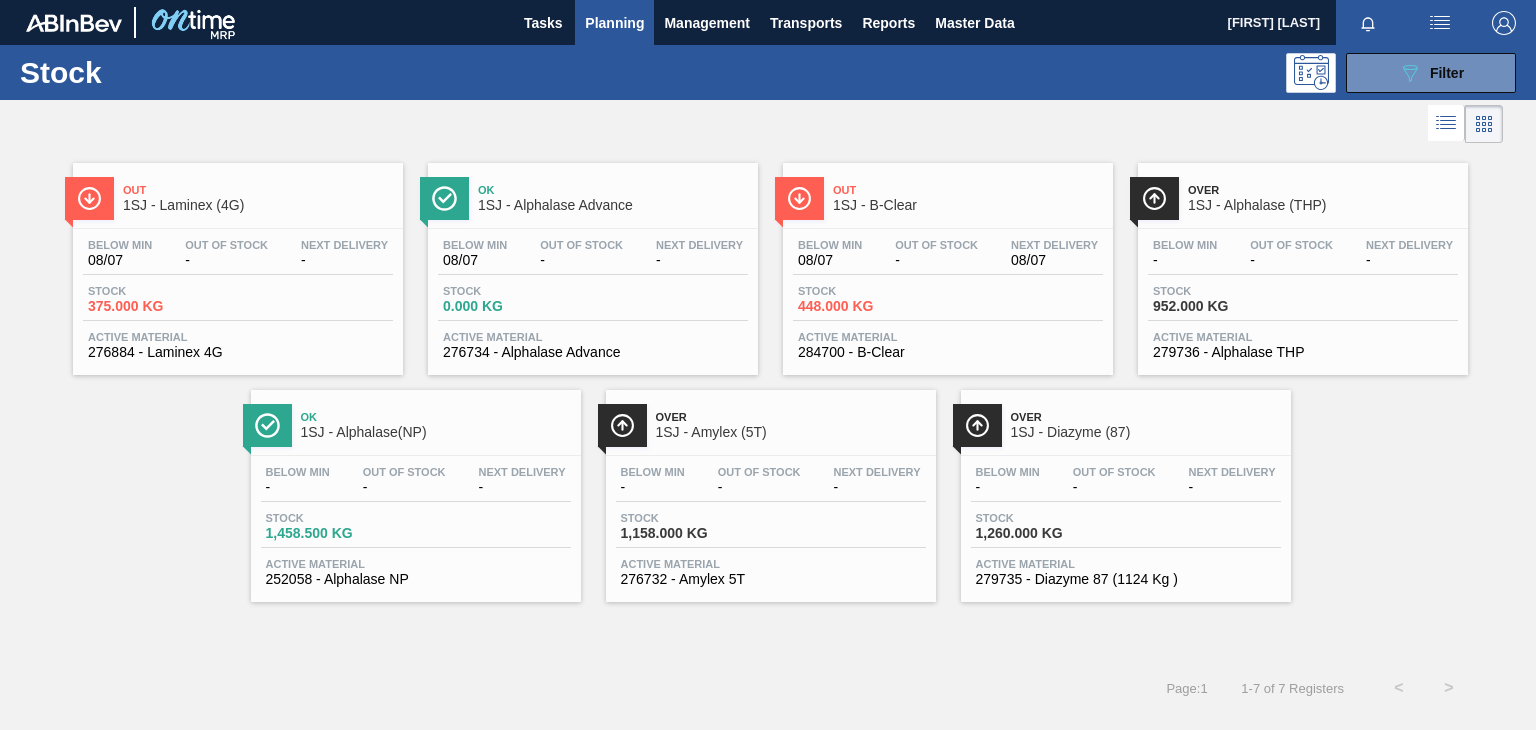 click on "Over 1SJ - Diazyme (87)" at bounding box center (1146, 425) 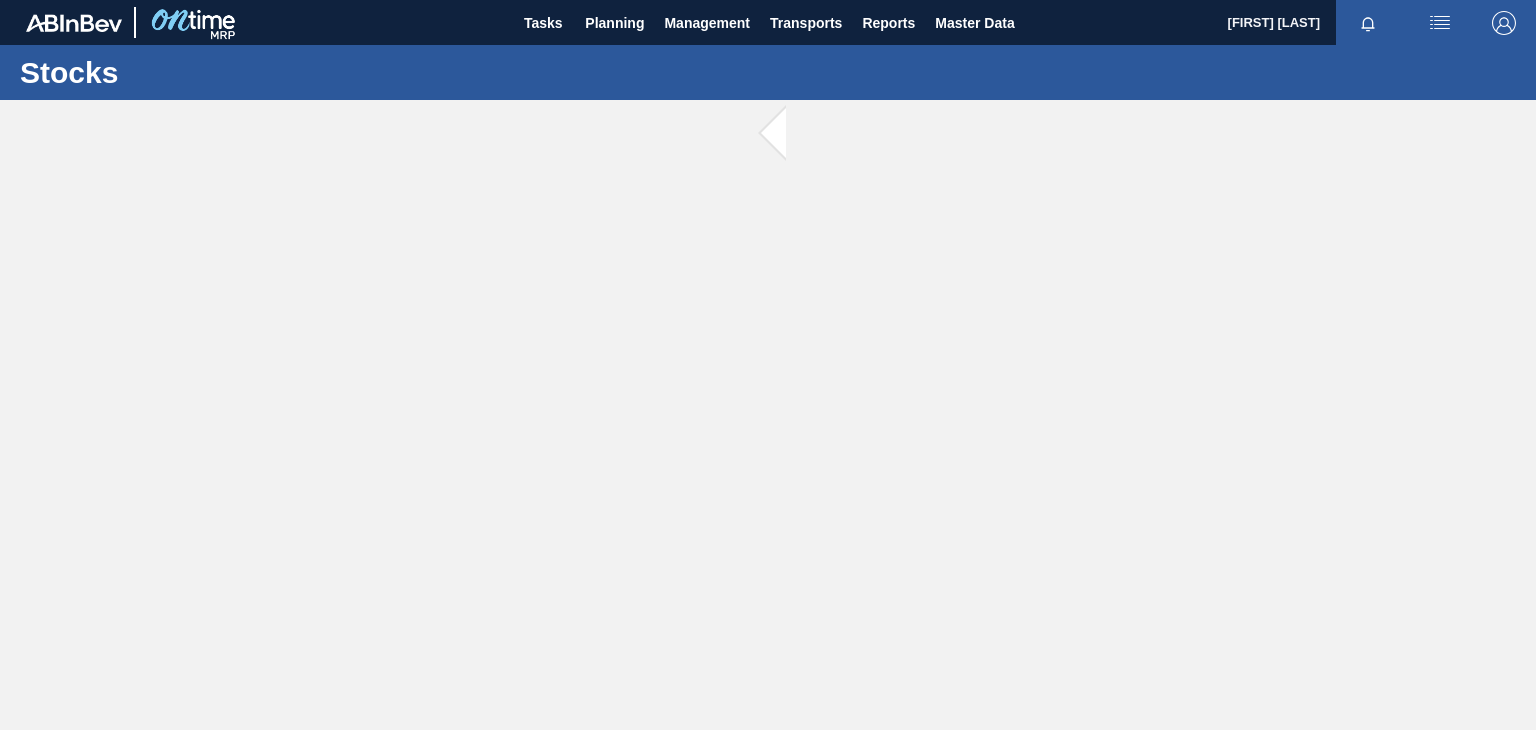 scroll, scrollTop: 0, scrollLeft: 0, axis: both 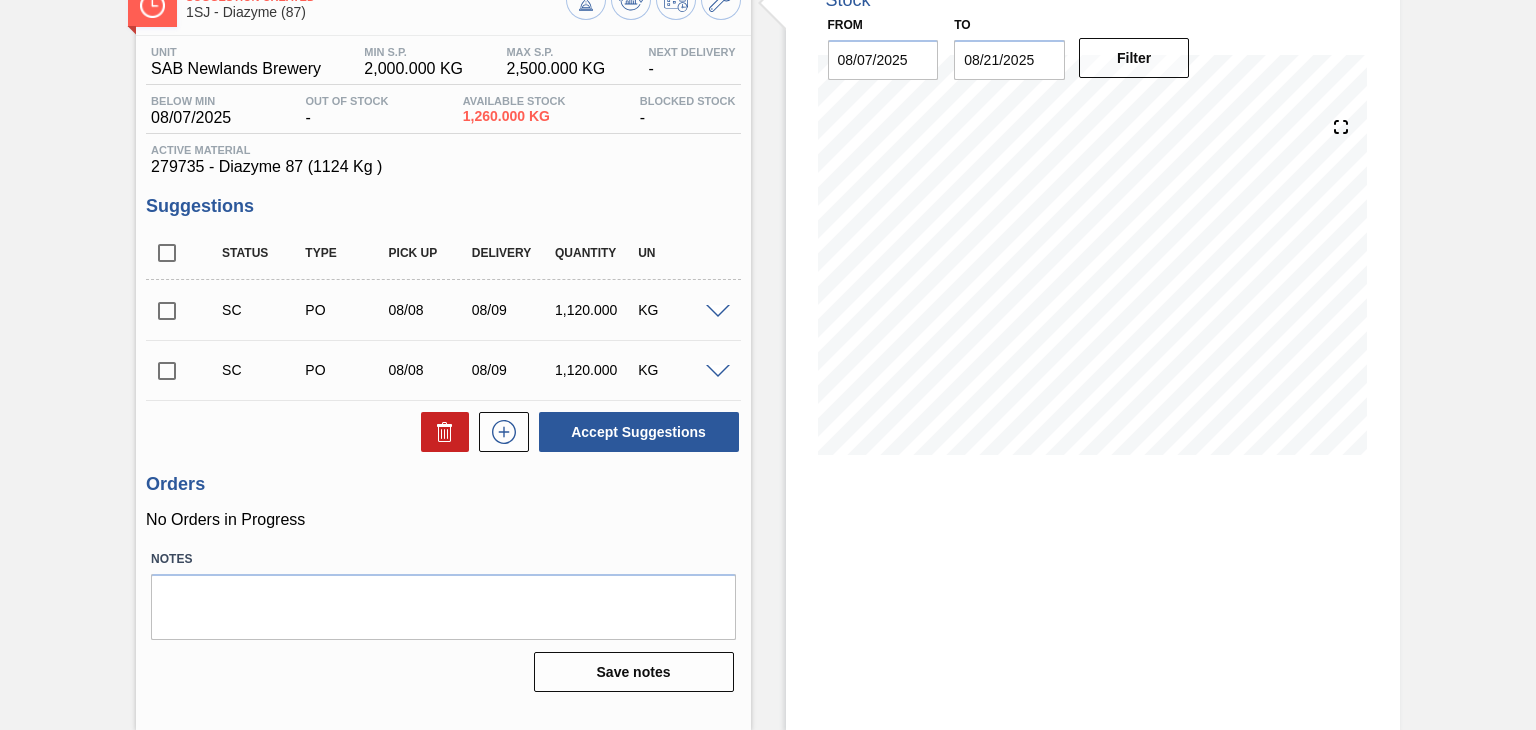 click at bounding box center (718, 372) 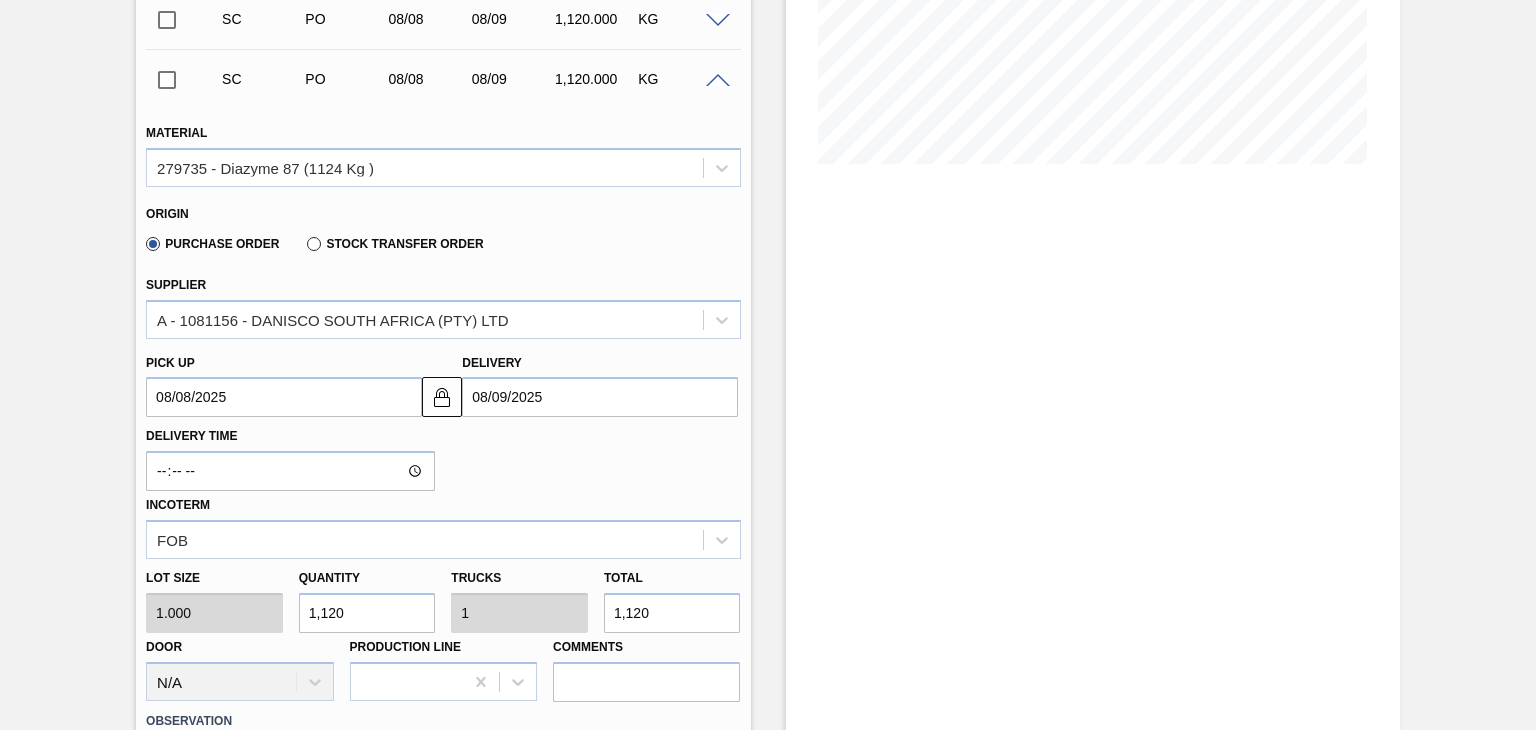 scroll, scrollTop: 530, scrollLeft: 0, axis: vertical 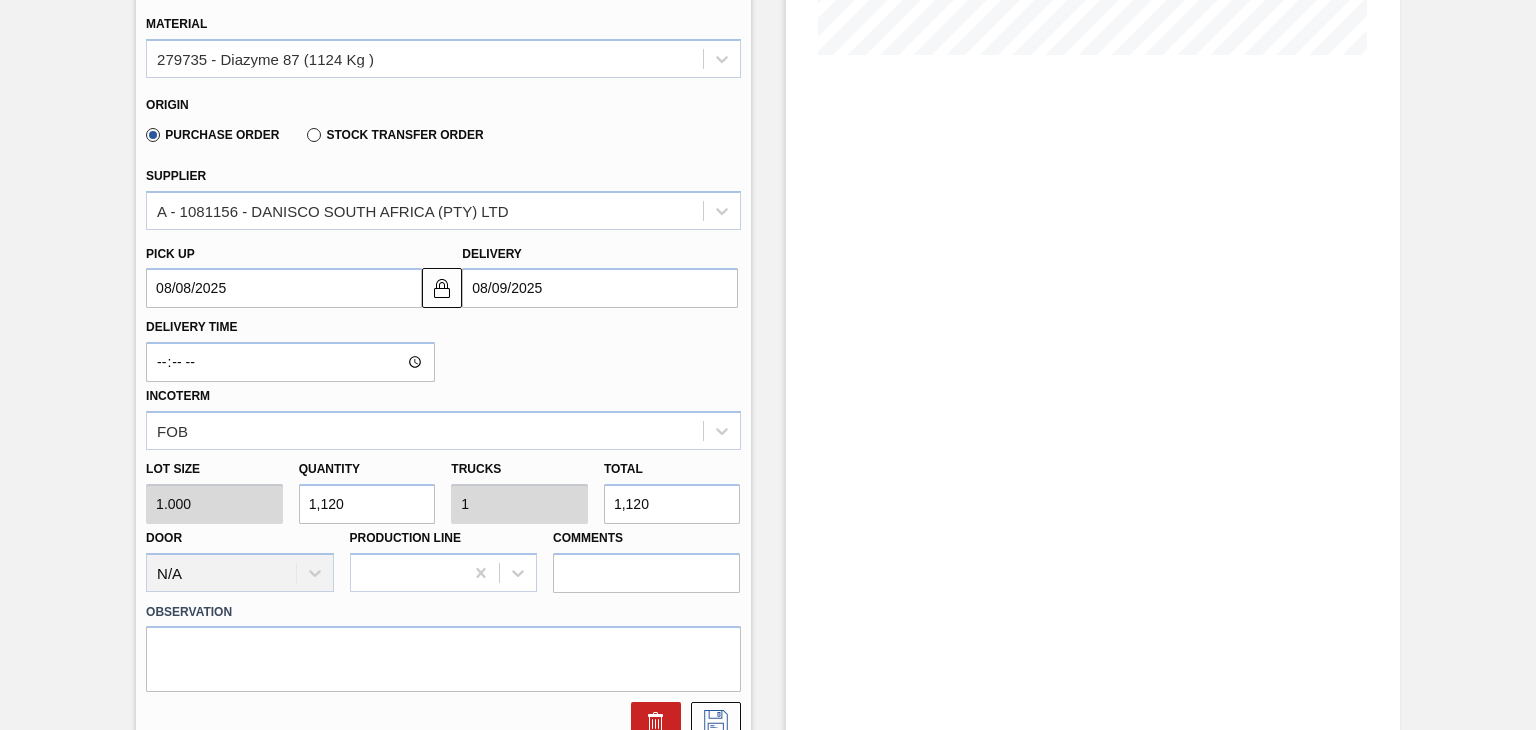 click on "Lot size 1.000 Quantity 1,120 Trucks 1 Total 1,120 Door N/A Production Line Comments" at bounding box center [443, 521] 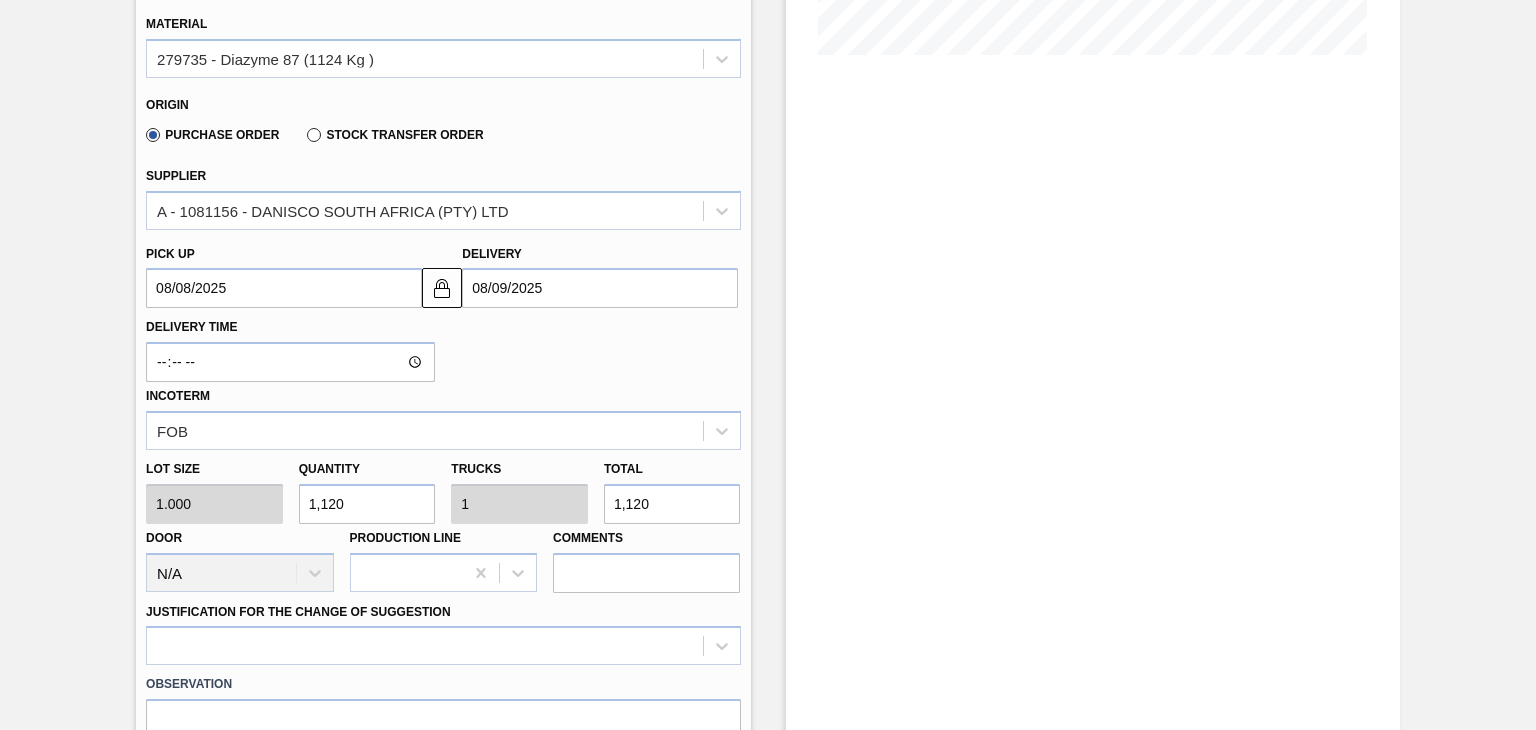 click on "Delivery Time Incoterm FOB" at bounding box center [443, 379] 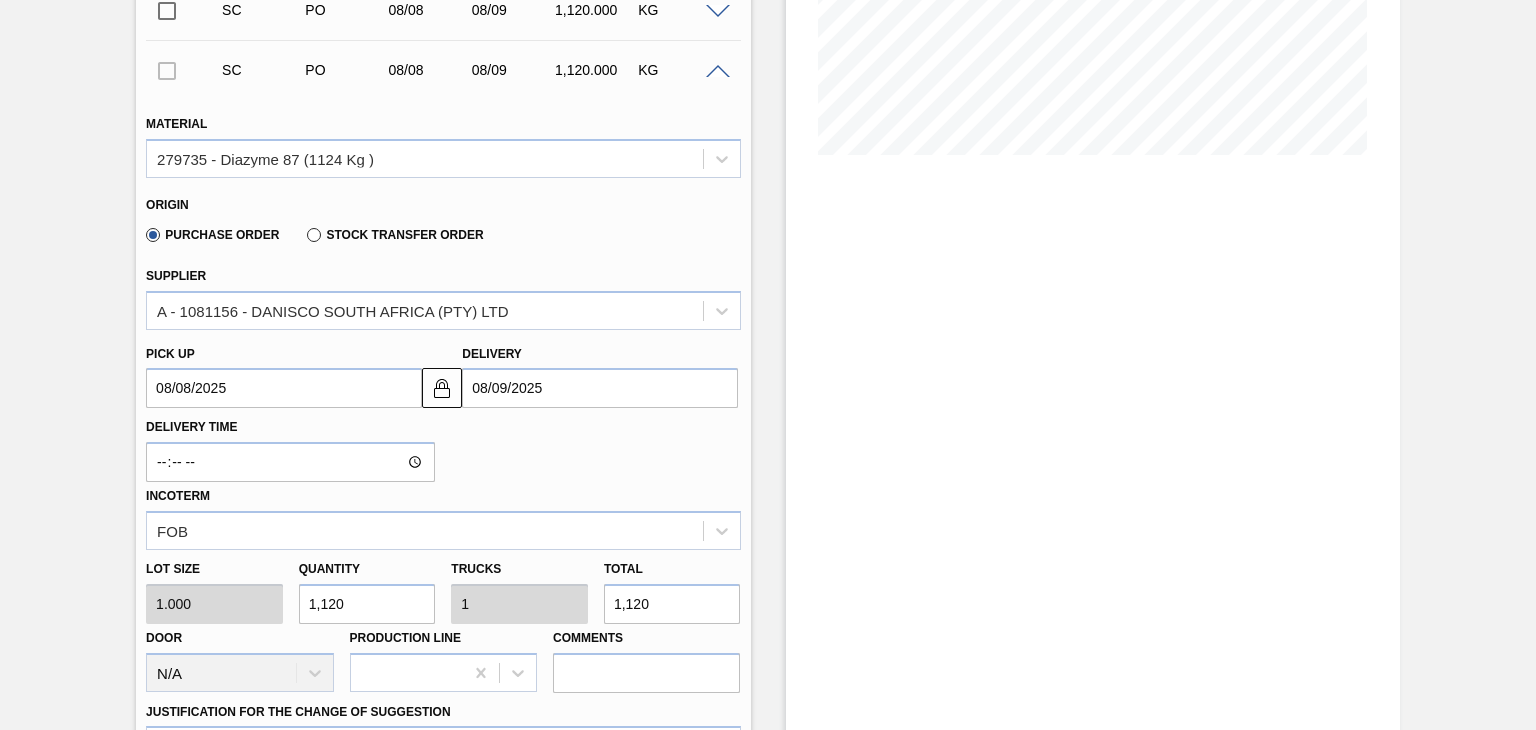 scroll, scrollTop: 630, scrollLeft: 0, axis: vertical 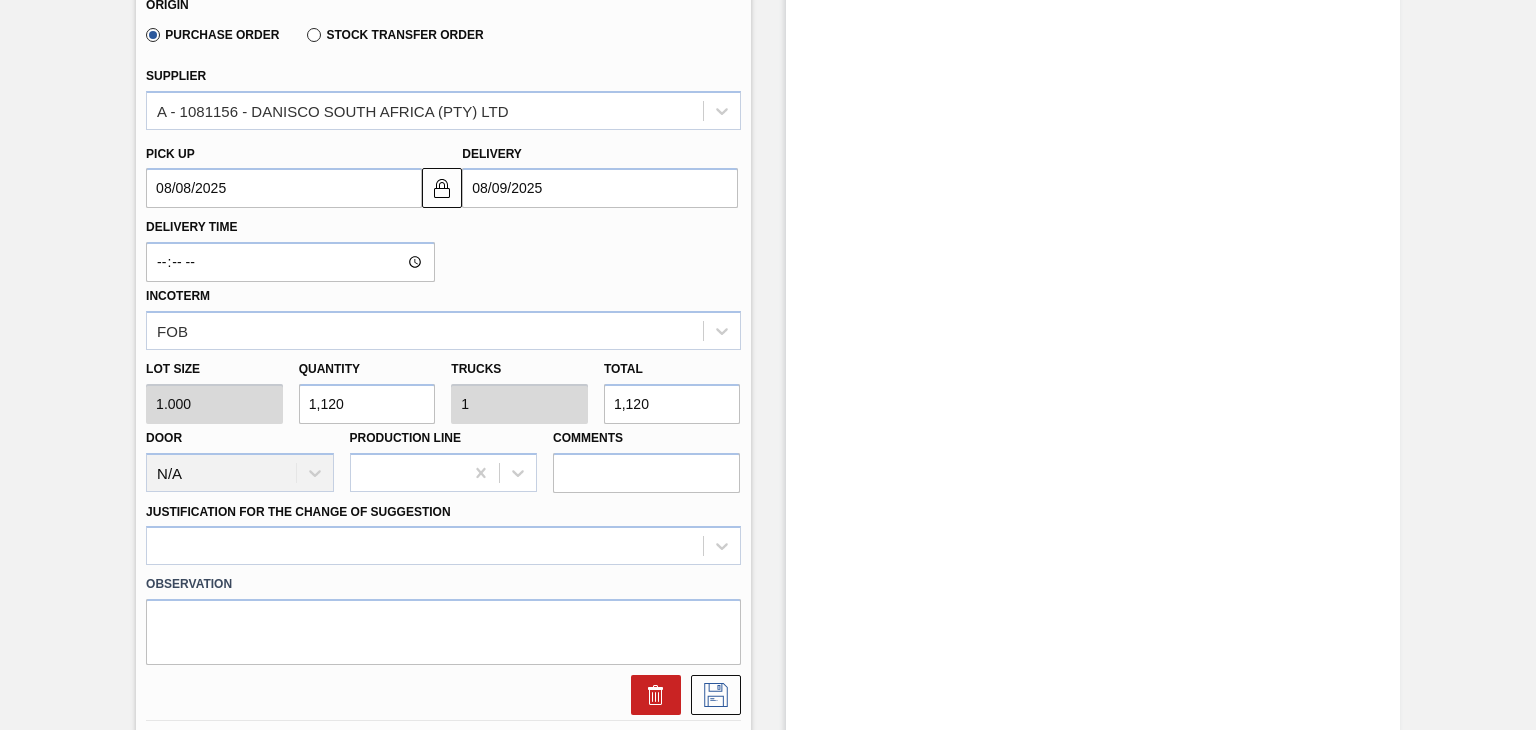 click on "Delivery Time Incoterm FOB" at bounding box center (443, 279) 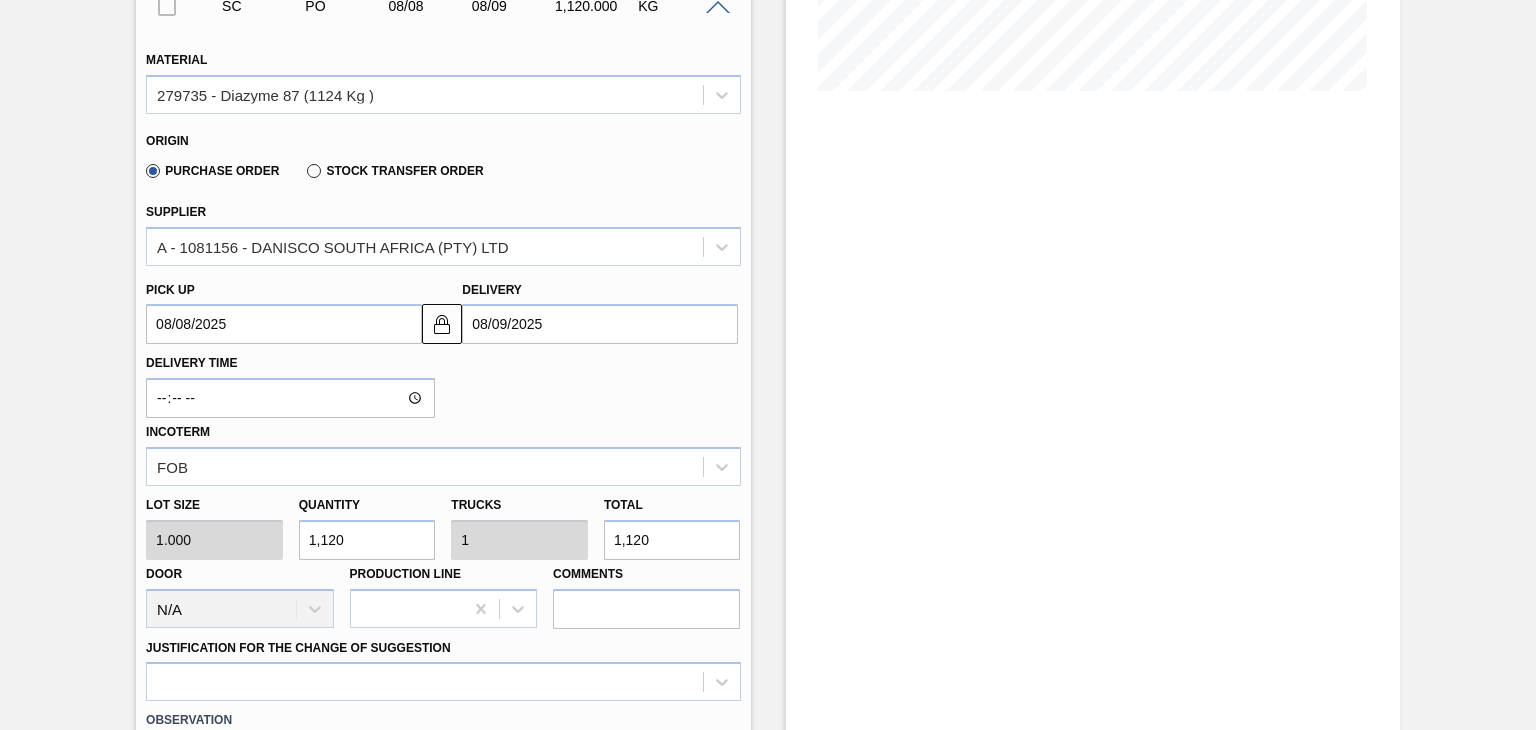 scroll, scrollTop: 330, scrollLeft: 0, axis: vertical 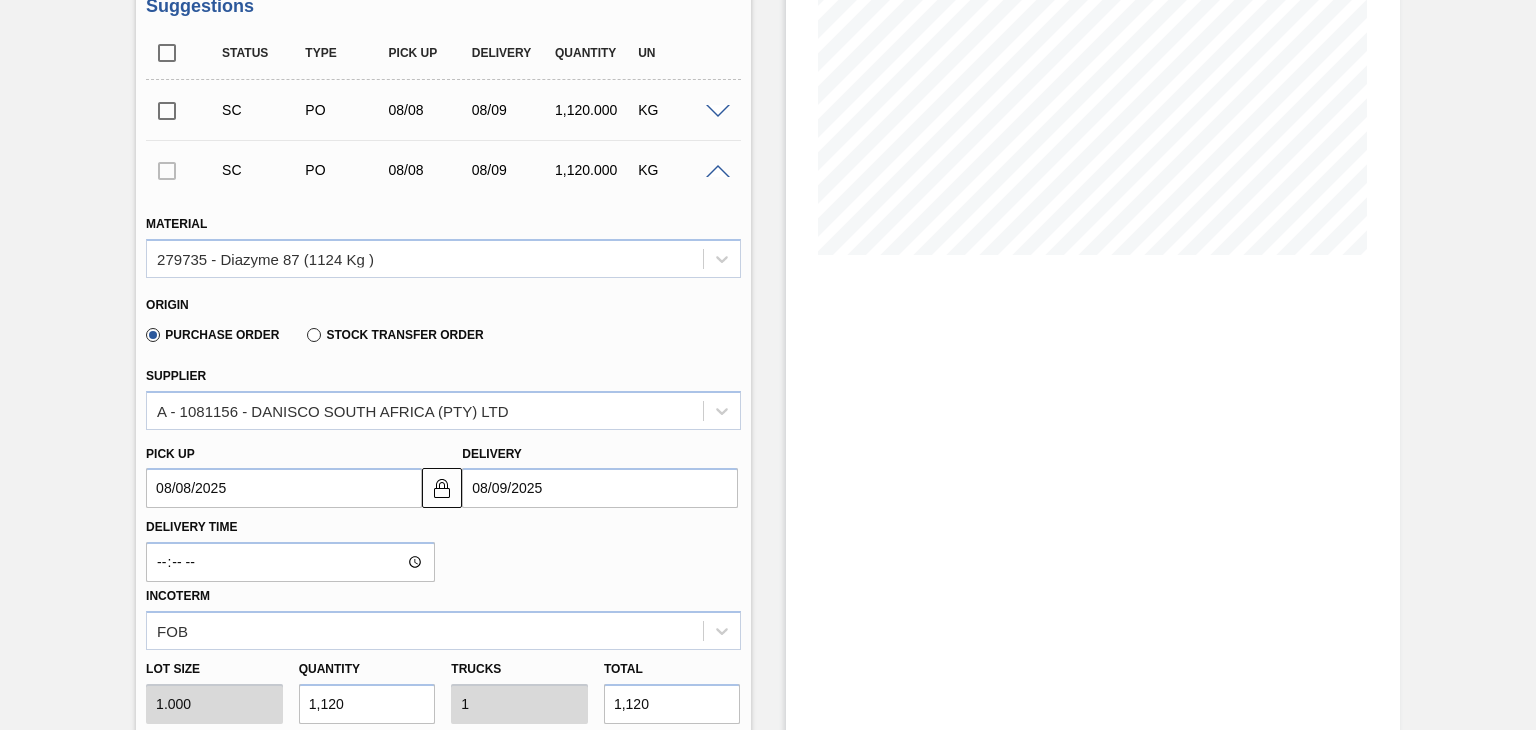 click at bounding box center [718, 172] 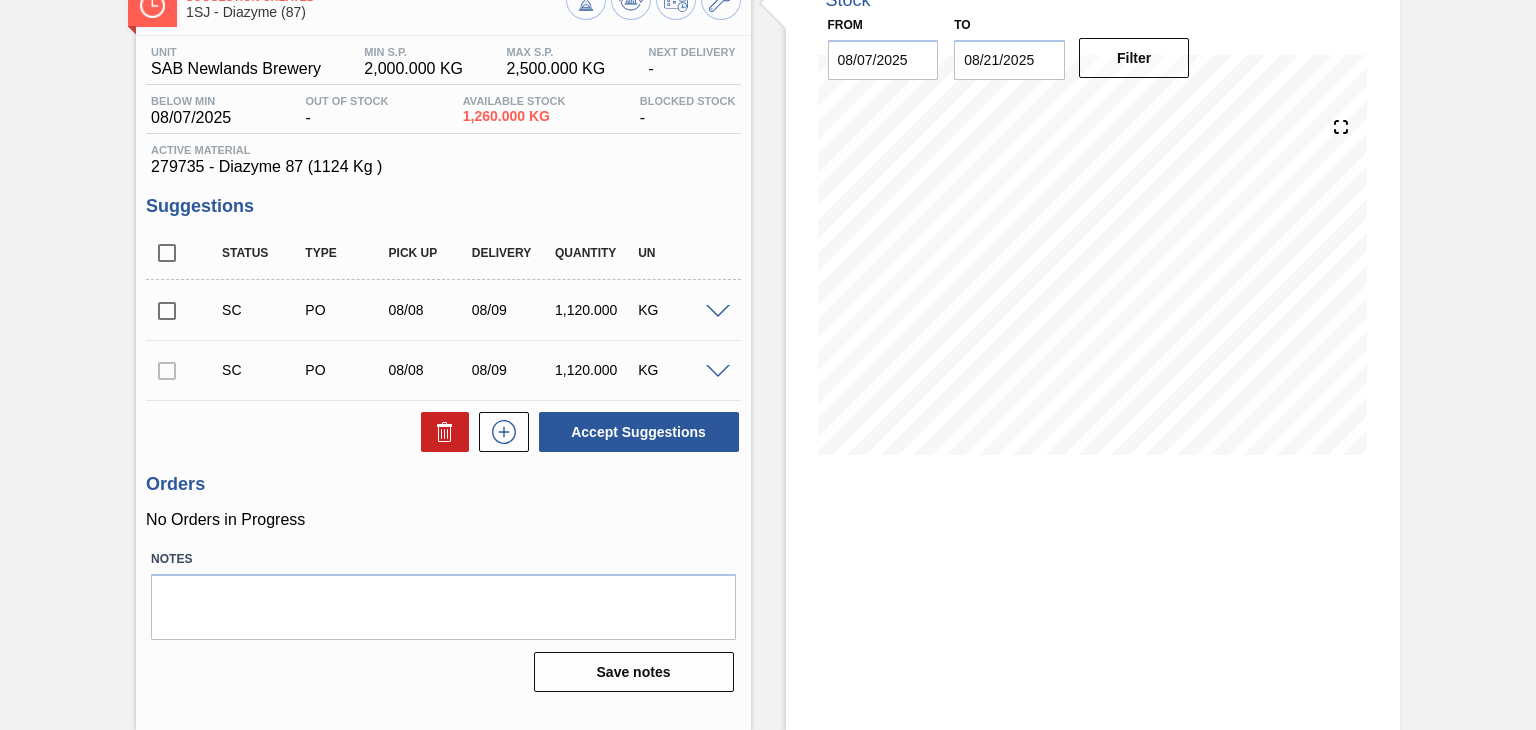 scroll, scrollTop: 130, scrollLeft: 0, axis: vertical 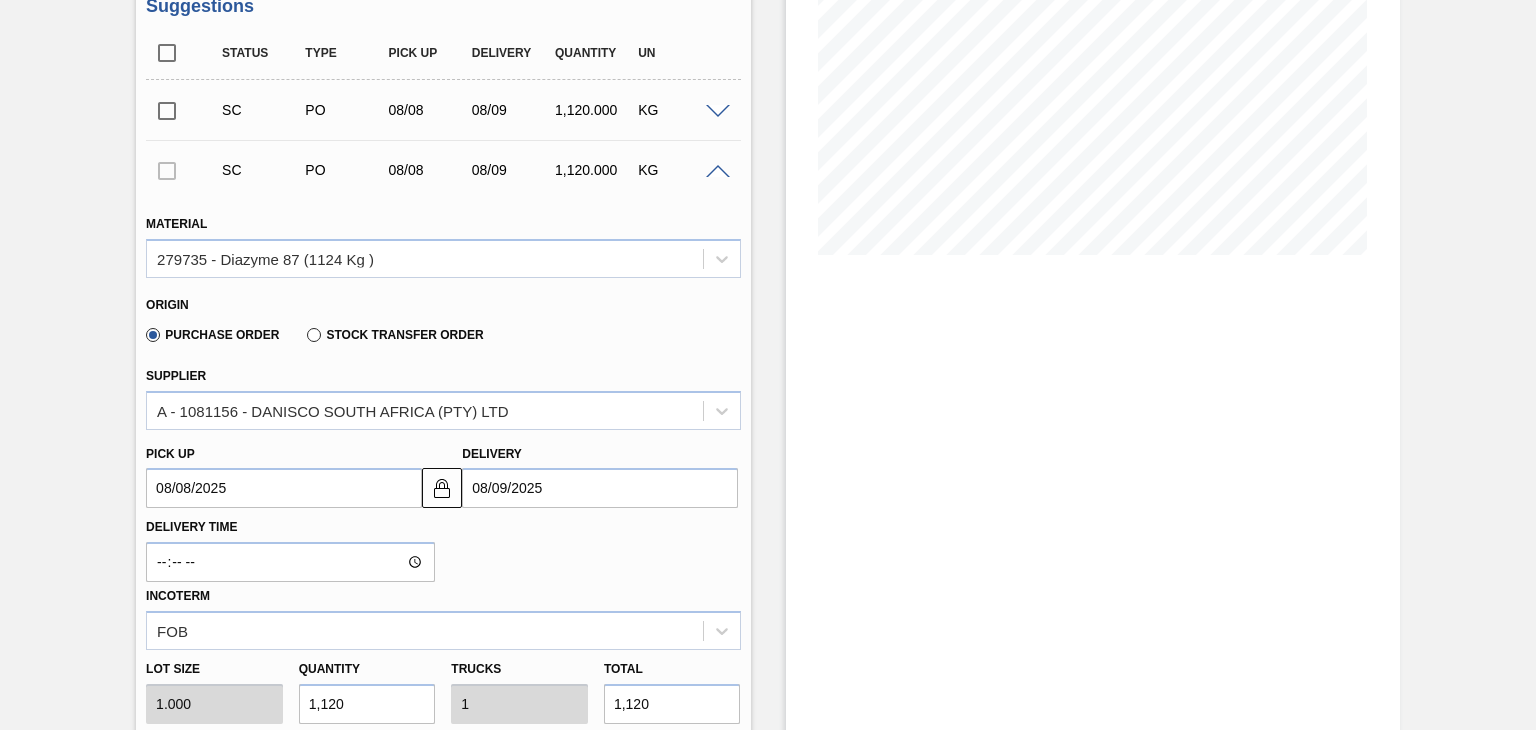 click on "1,120" at bounding box center (367, 704) 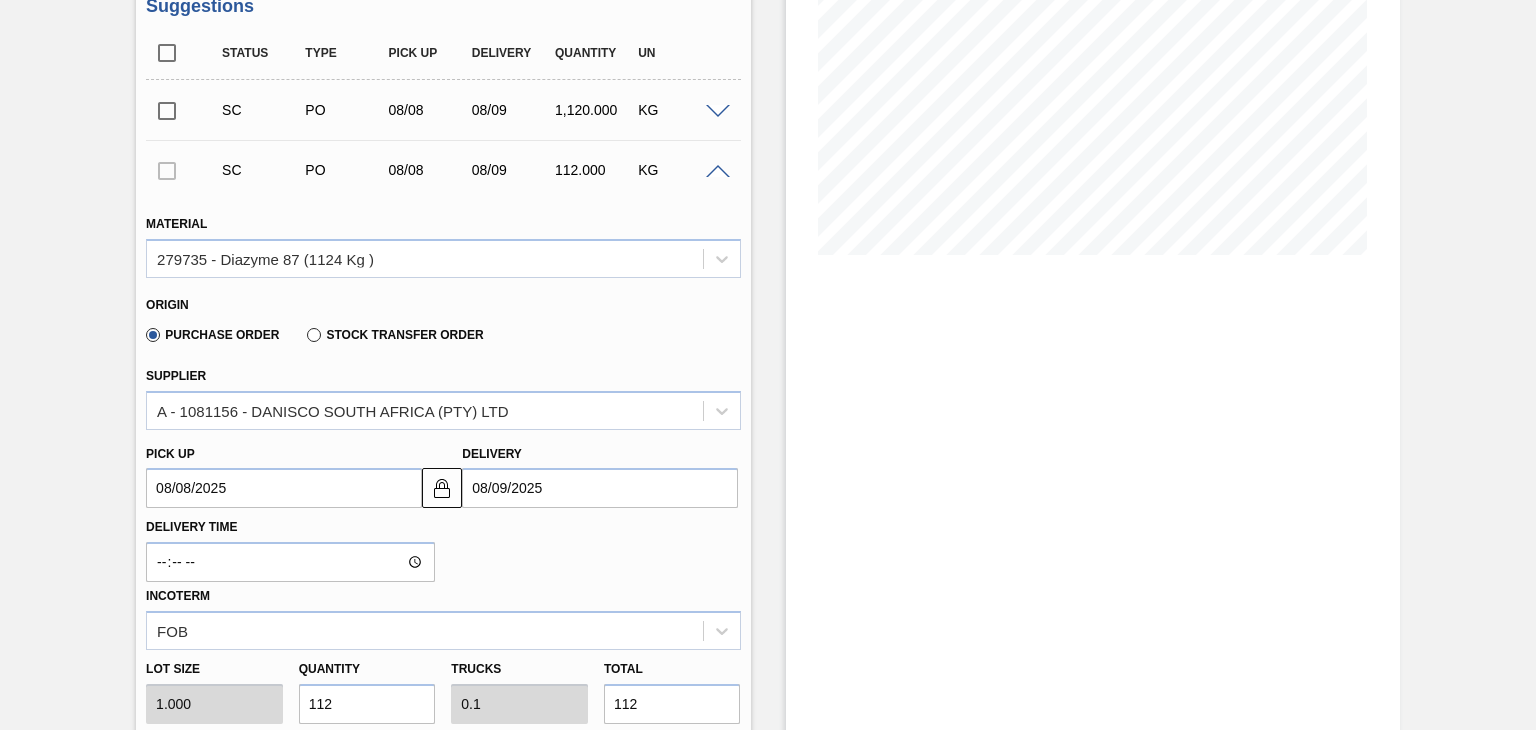 type on "112" 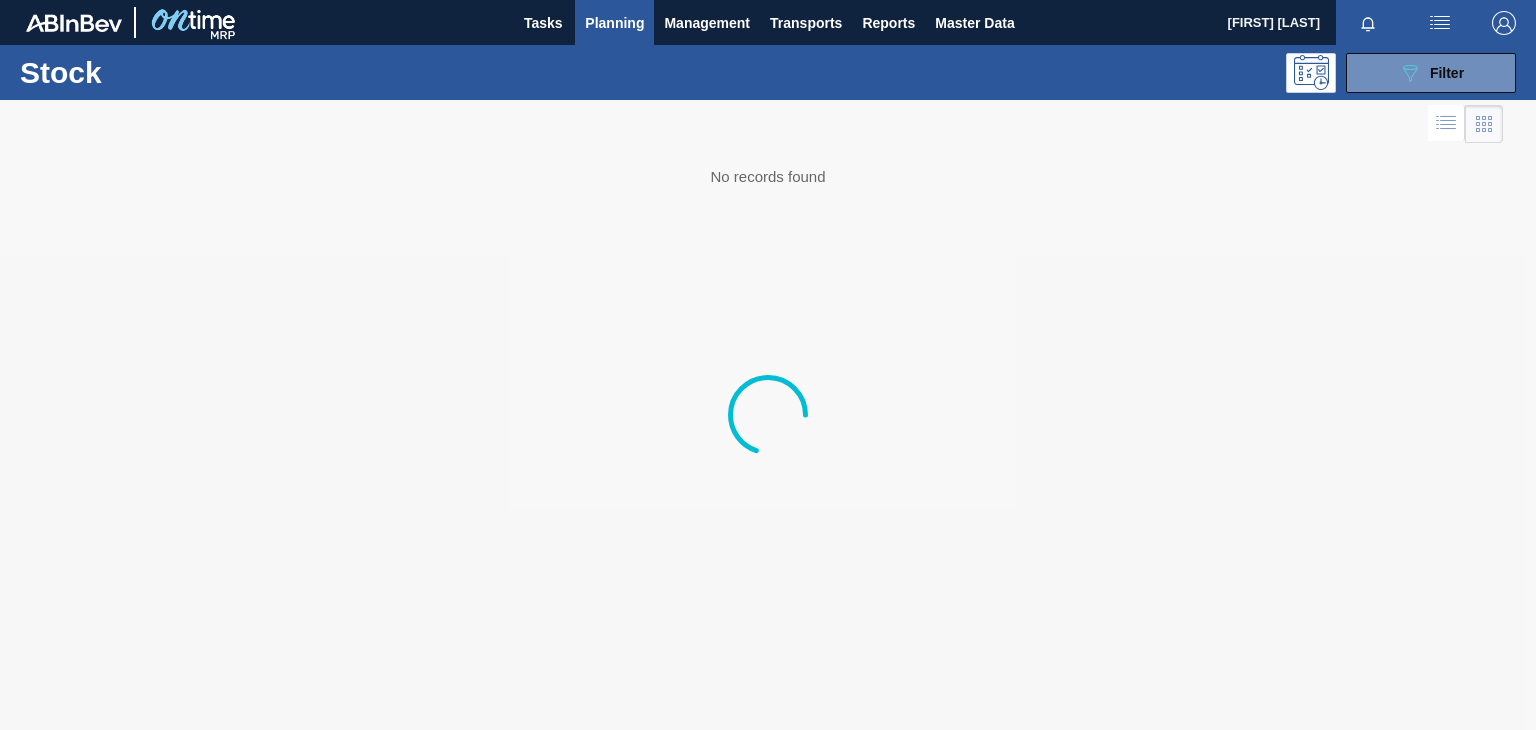 scroll, scrollTop: 0, scrollLeft: 0, axis: both 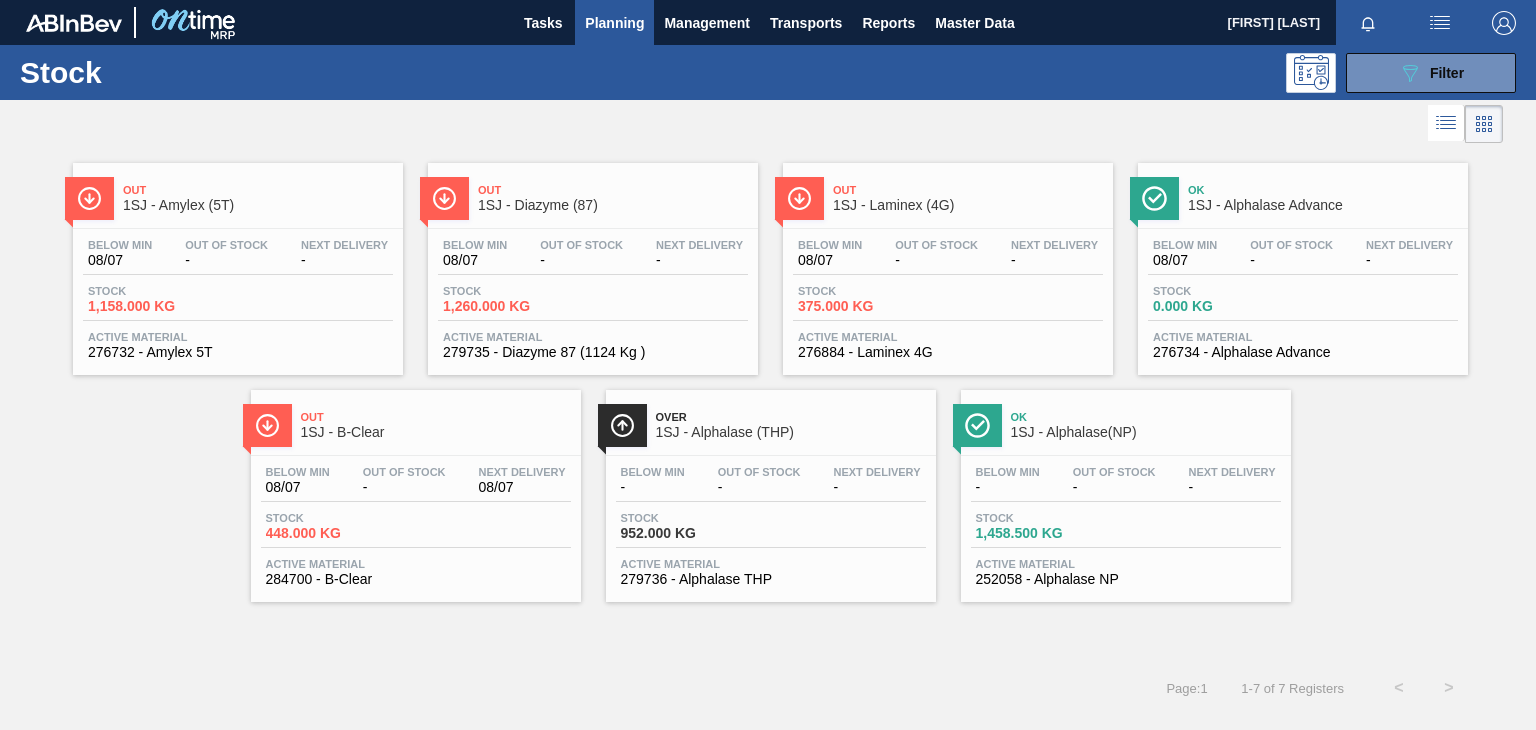 click on "1SJ - Diazyme (87)" at bounding box center (613, 205) 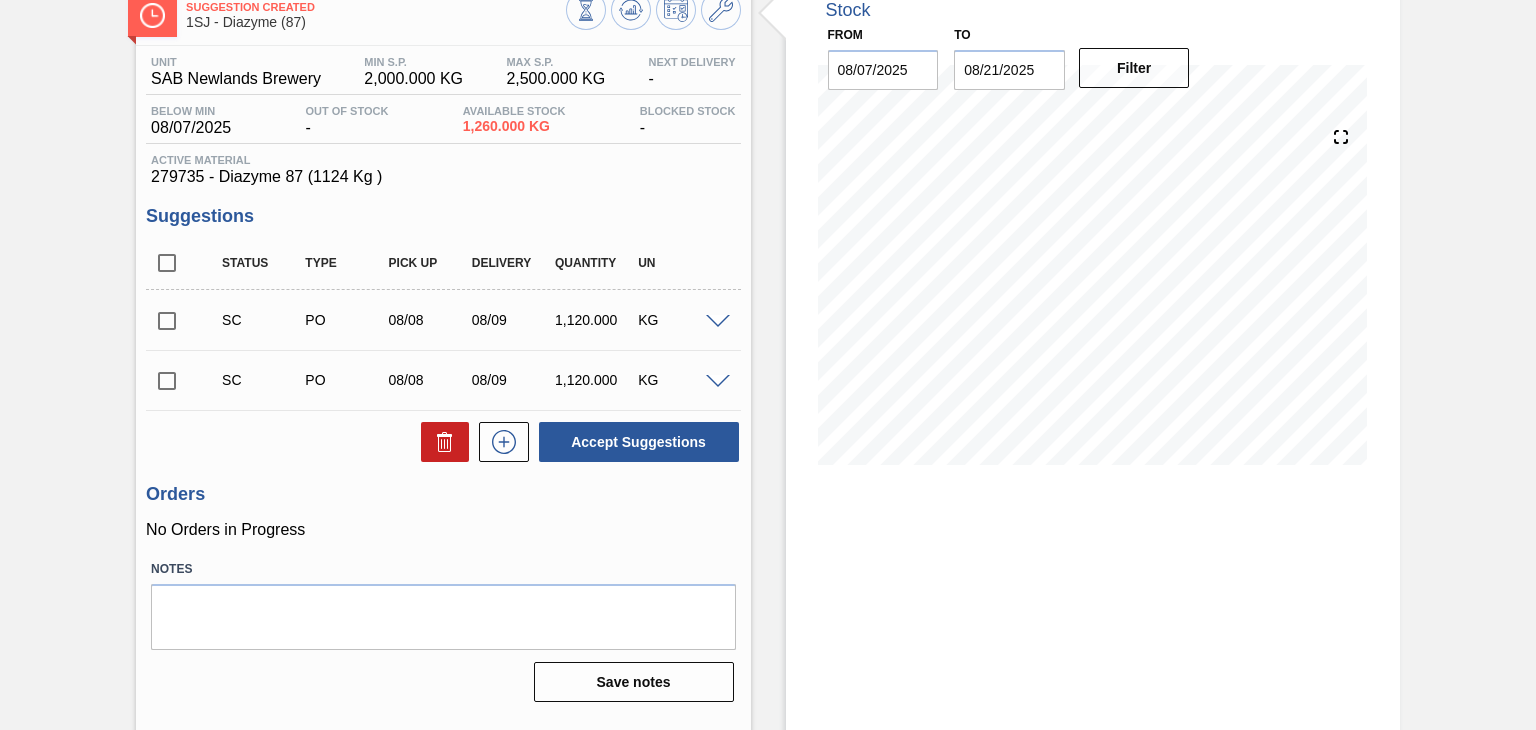 scroll, scrollTop: 130, scrollLeft: 0, axis: vertical 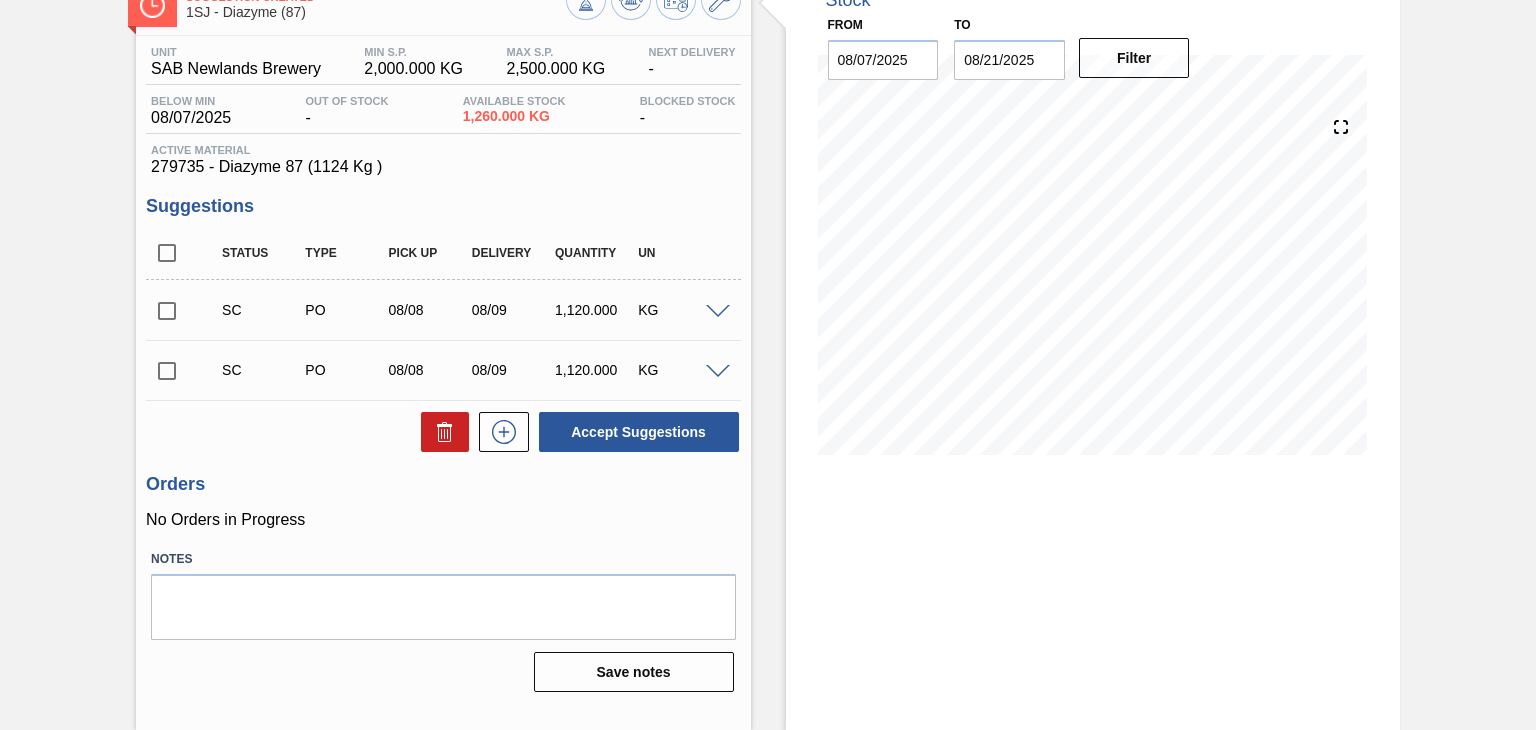 click at bounding box center [167, 371] 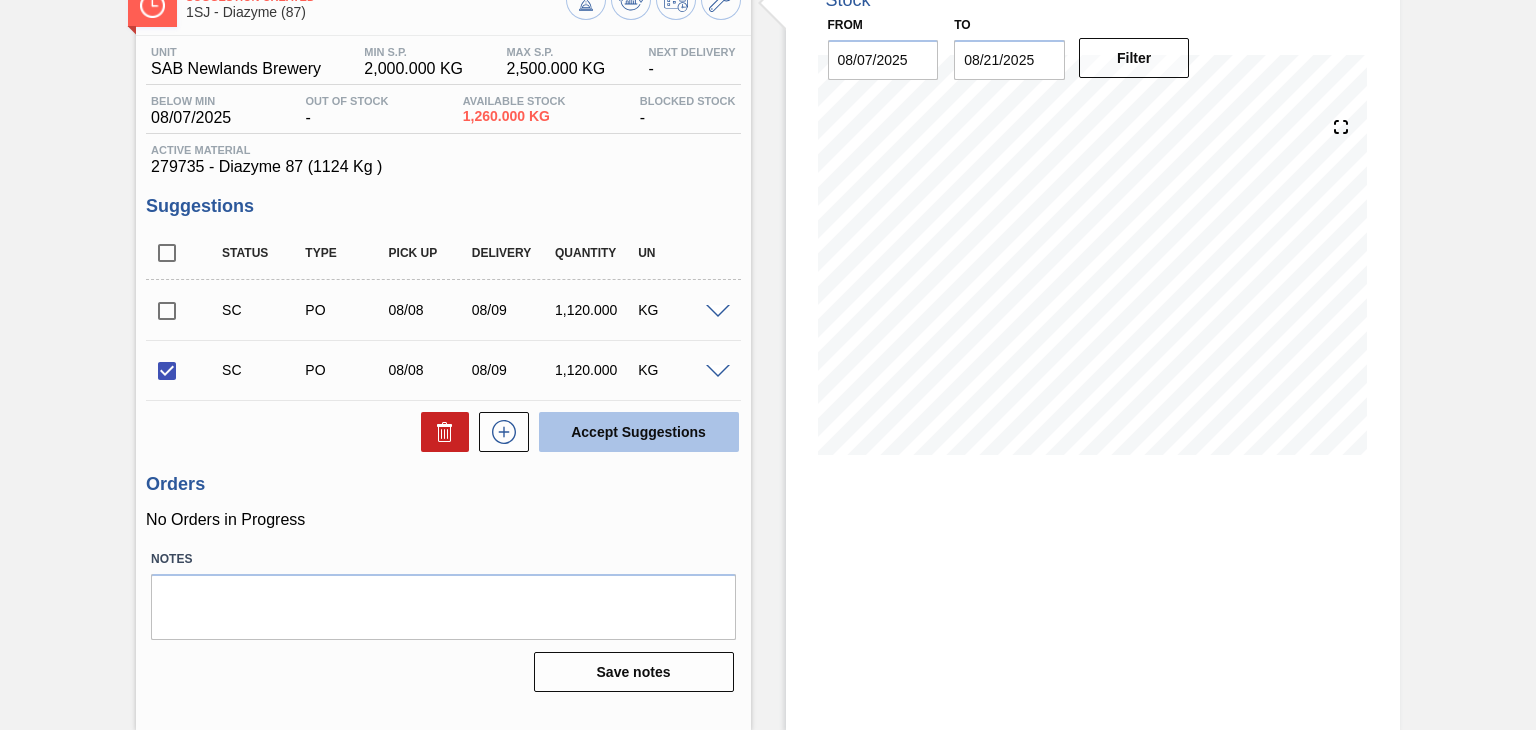 click on "Accept Suggestions" at bounding box center (639, 432) 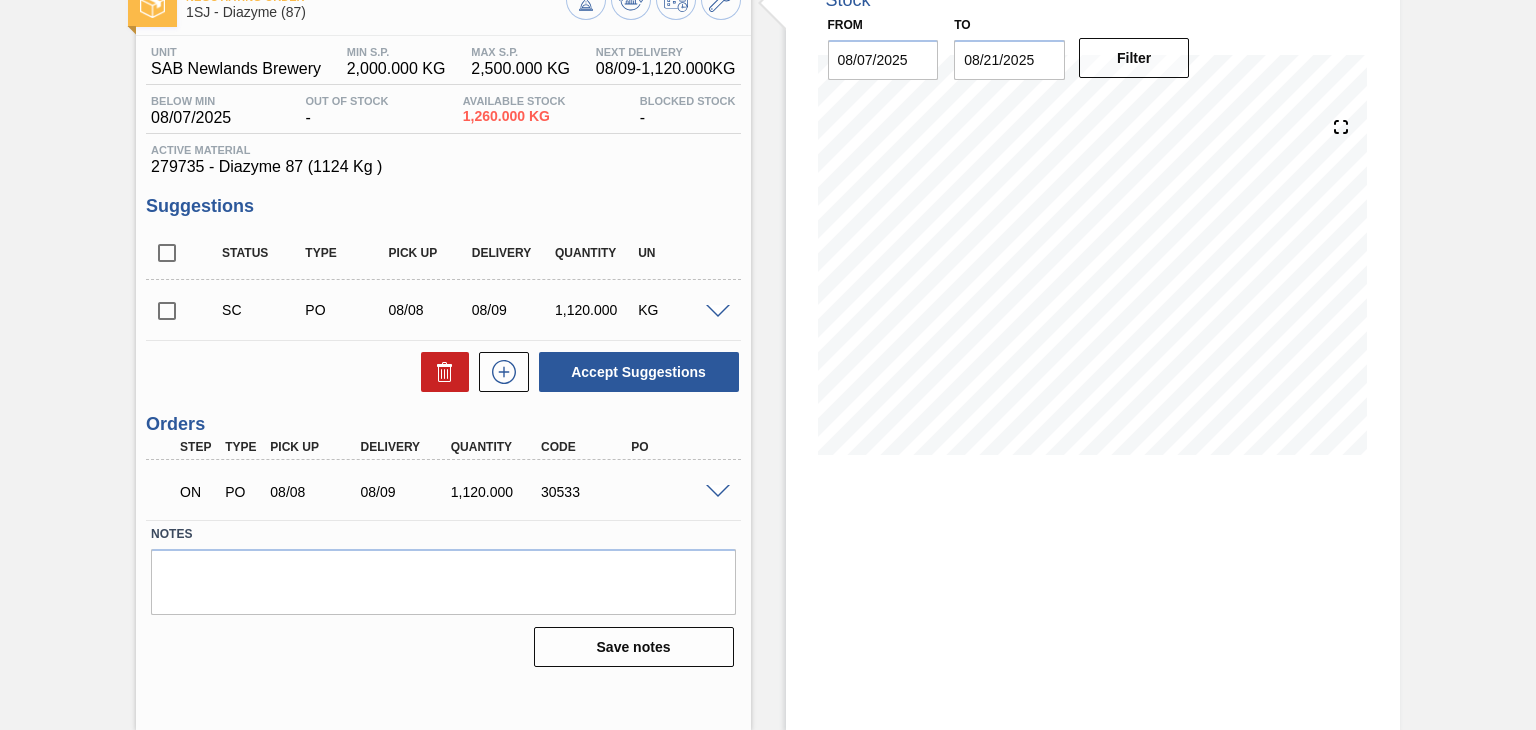 type 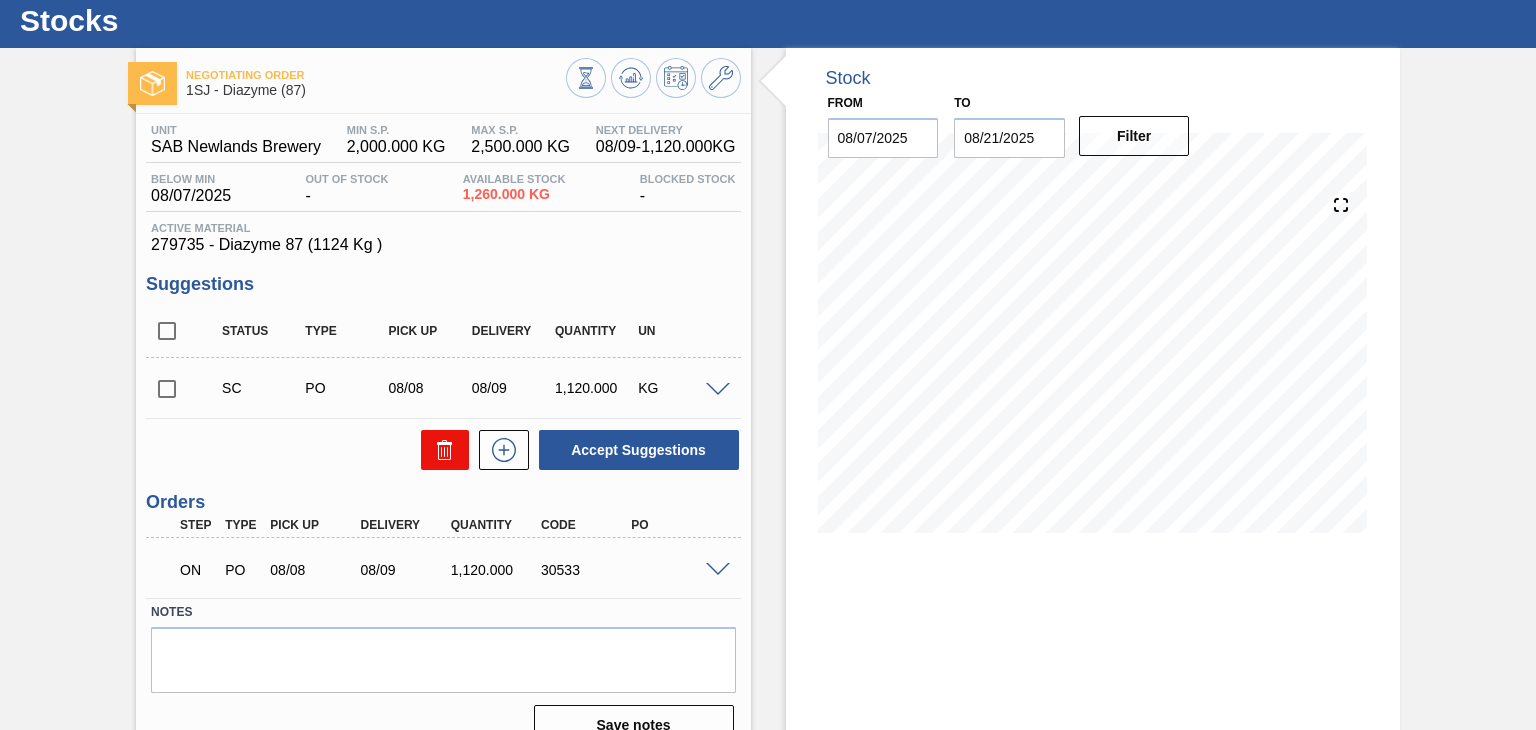 scroll, scrollTop: 0, scrollLeft: 0, axis: both 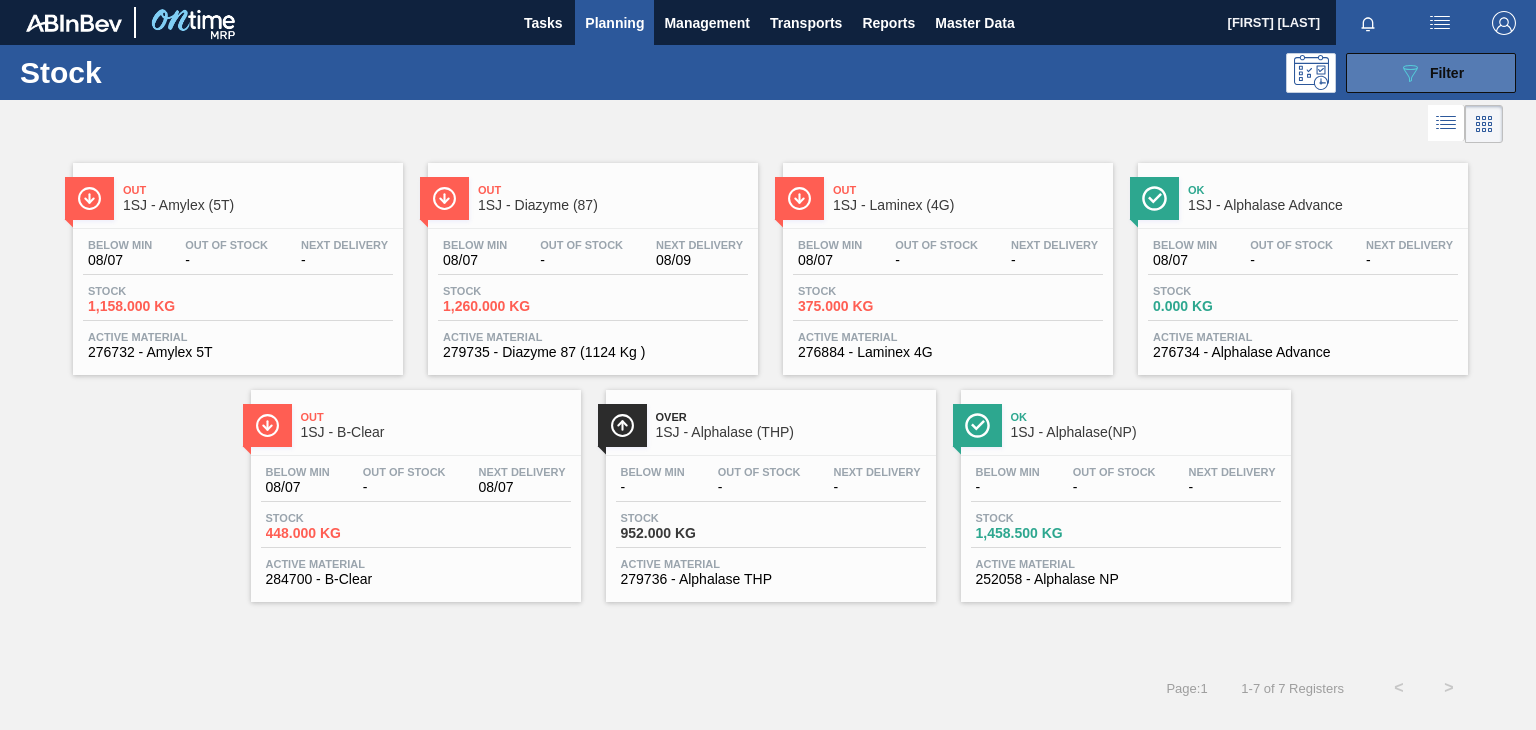 click on "089F7B8B-B2A5-4AFE-B5C0-19BA573D28AC" 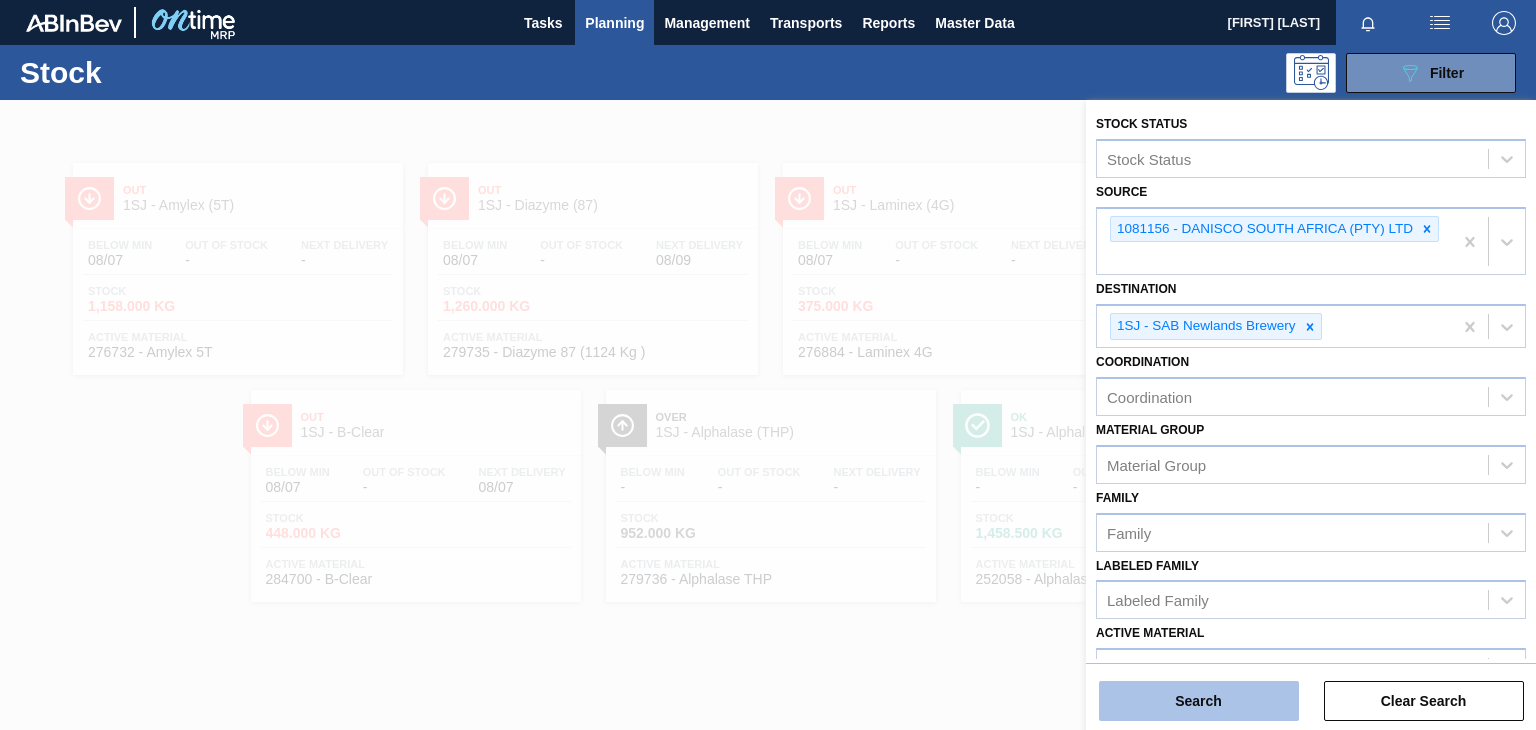click on "Search" at bounding box center (1199, 701) 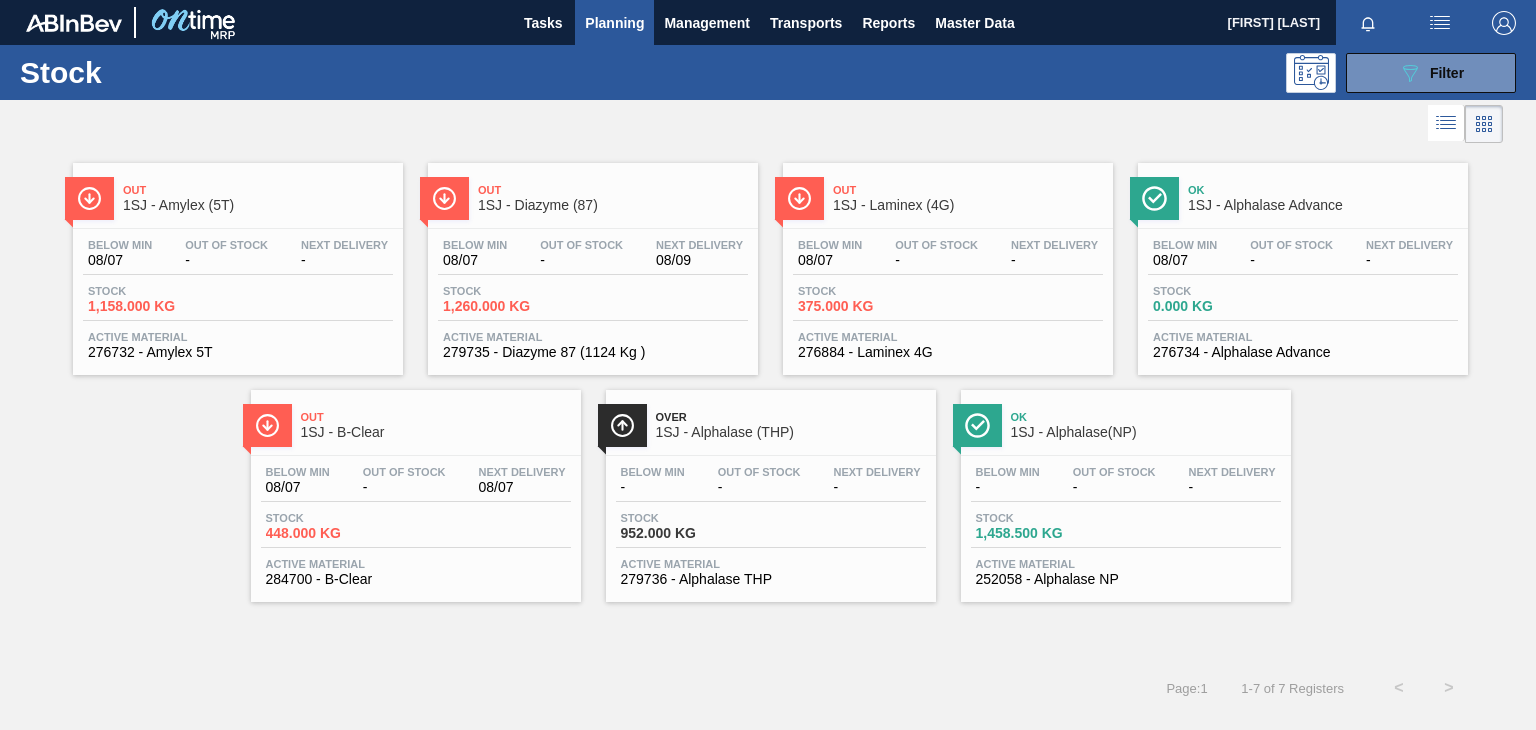 click on "1SJ - Amylex (5T)" at bounding box center (258, 205) 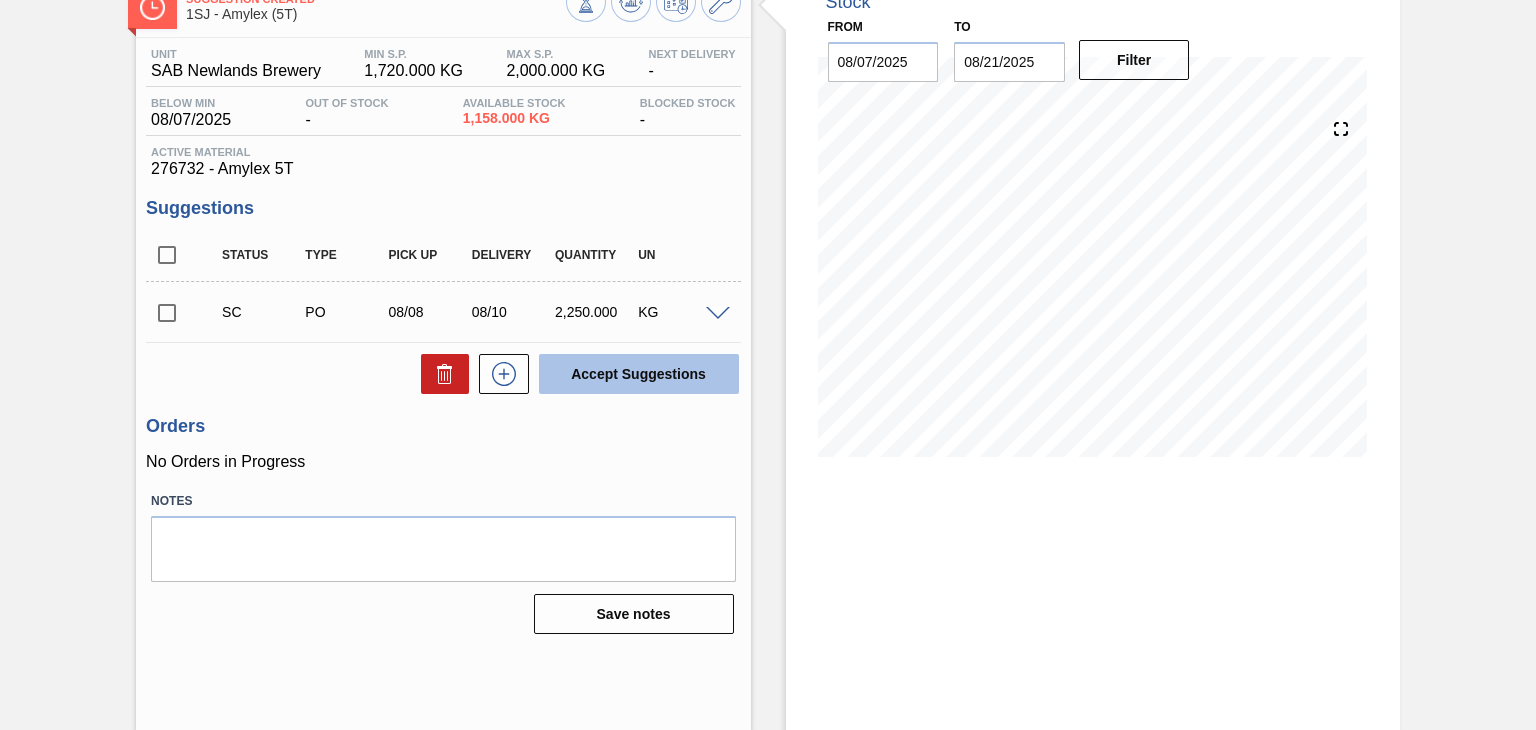scroll, scrollTop: 130, scrollLeft: 0, axis: vertical 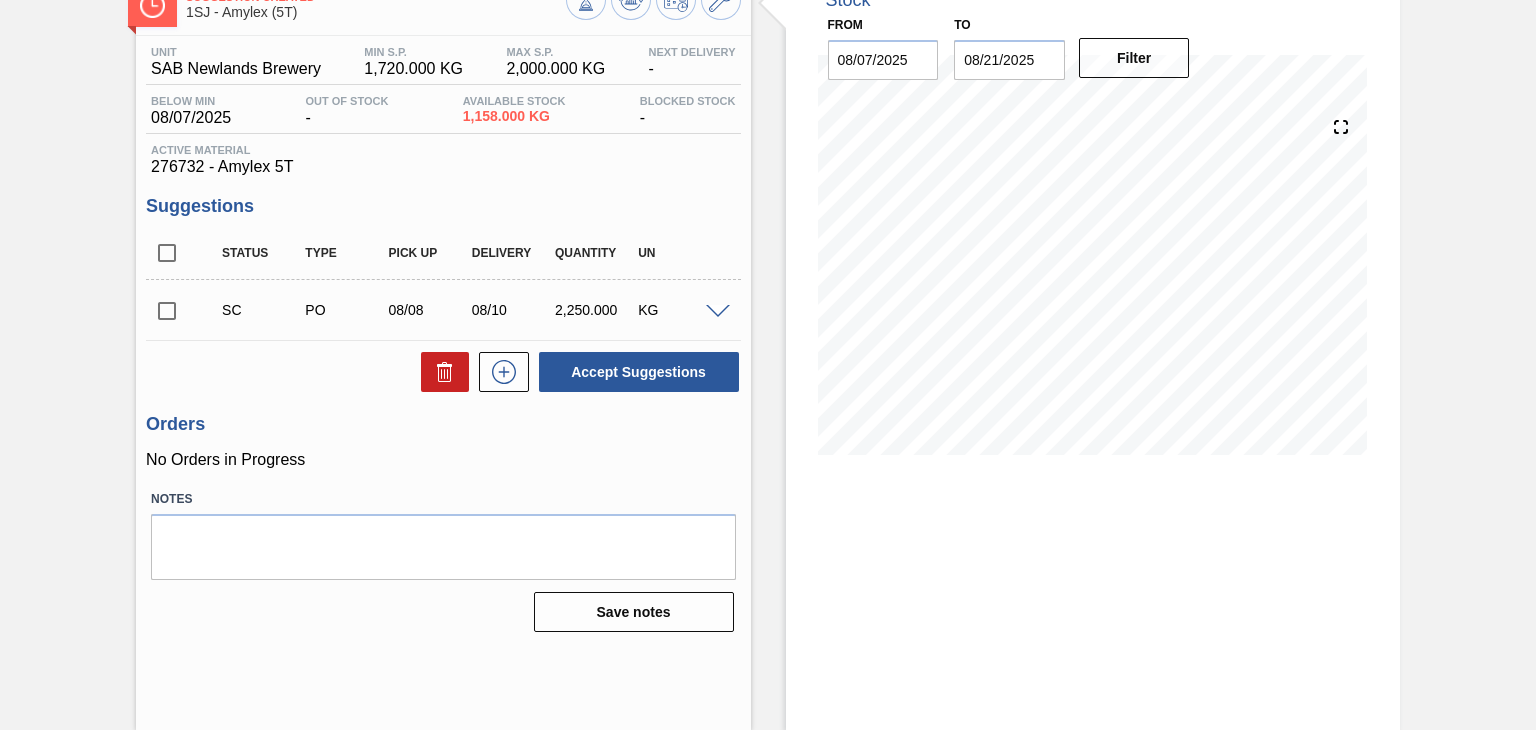click at bounding box center (167, 311) 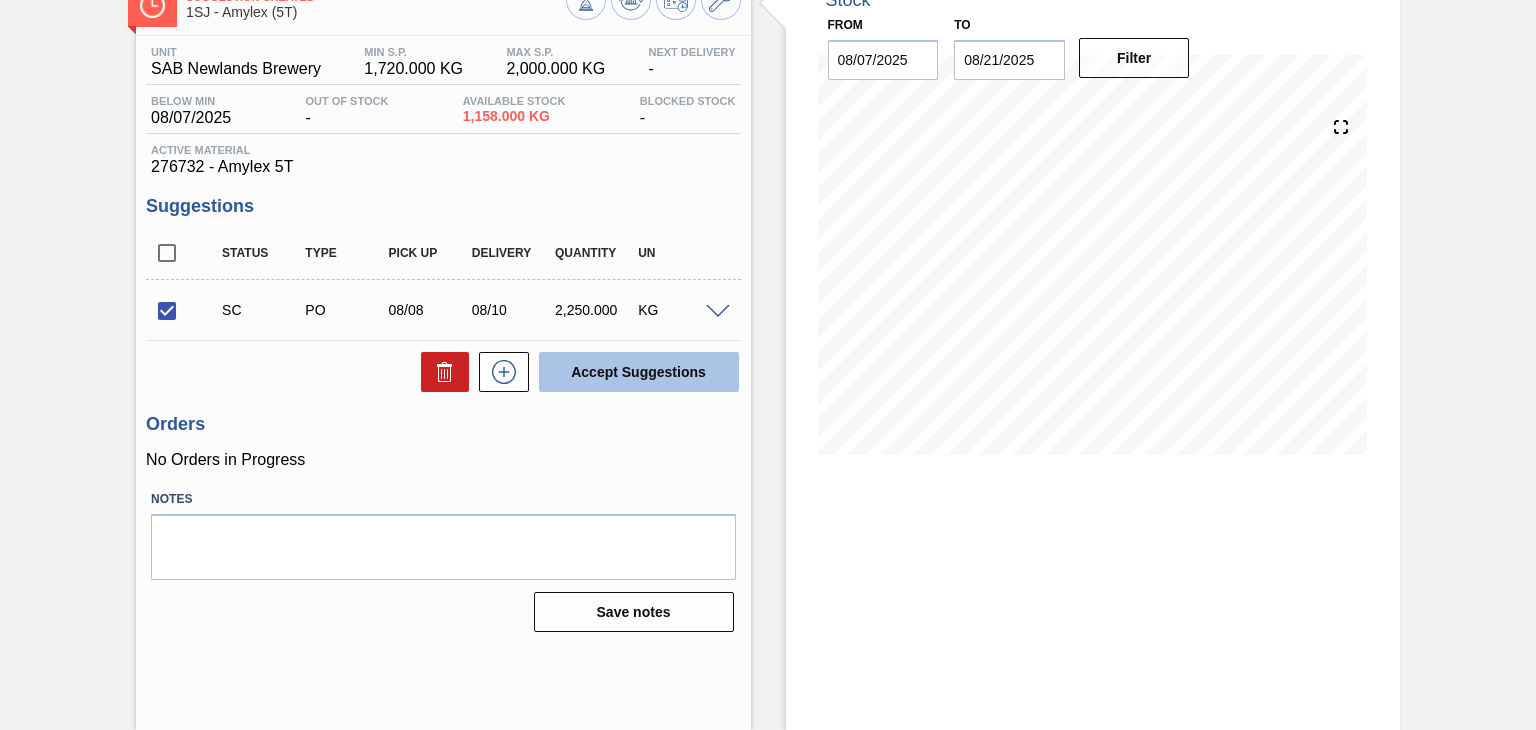 click on "Accept Suggestions" at bounding box center (639, 372) 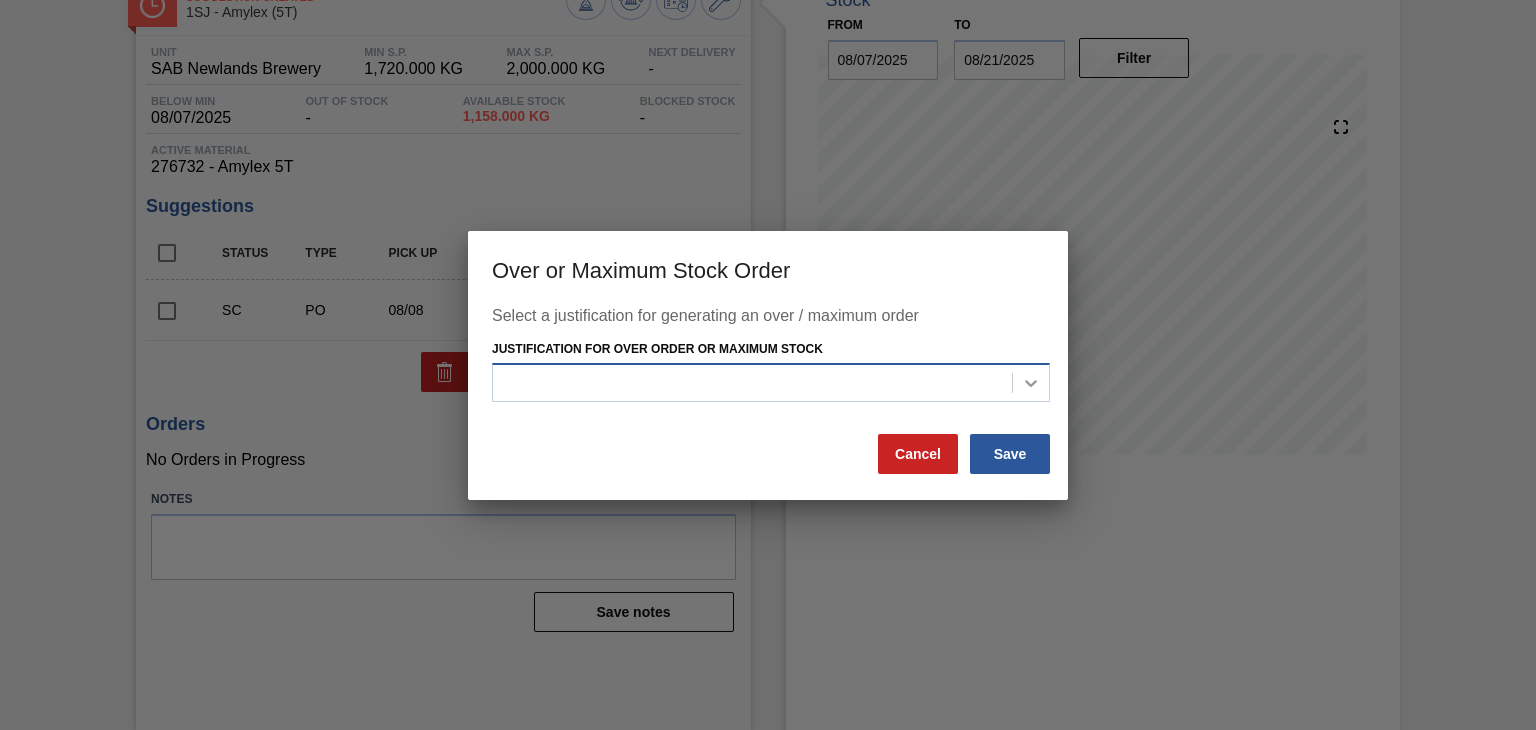 click 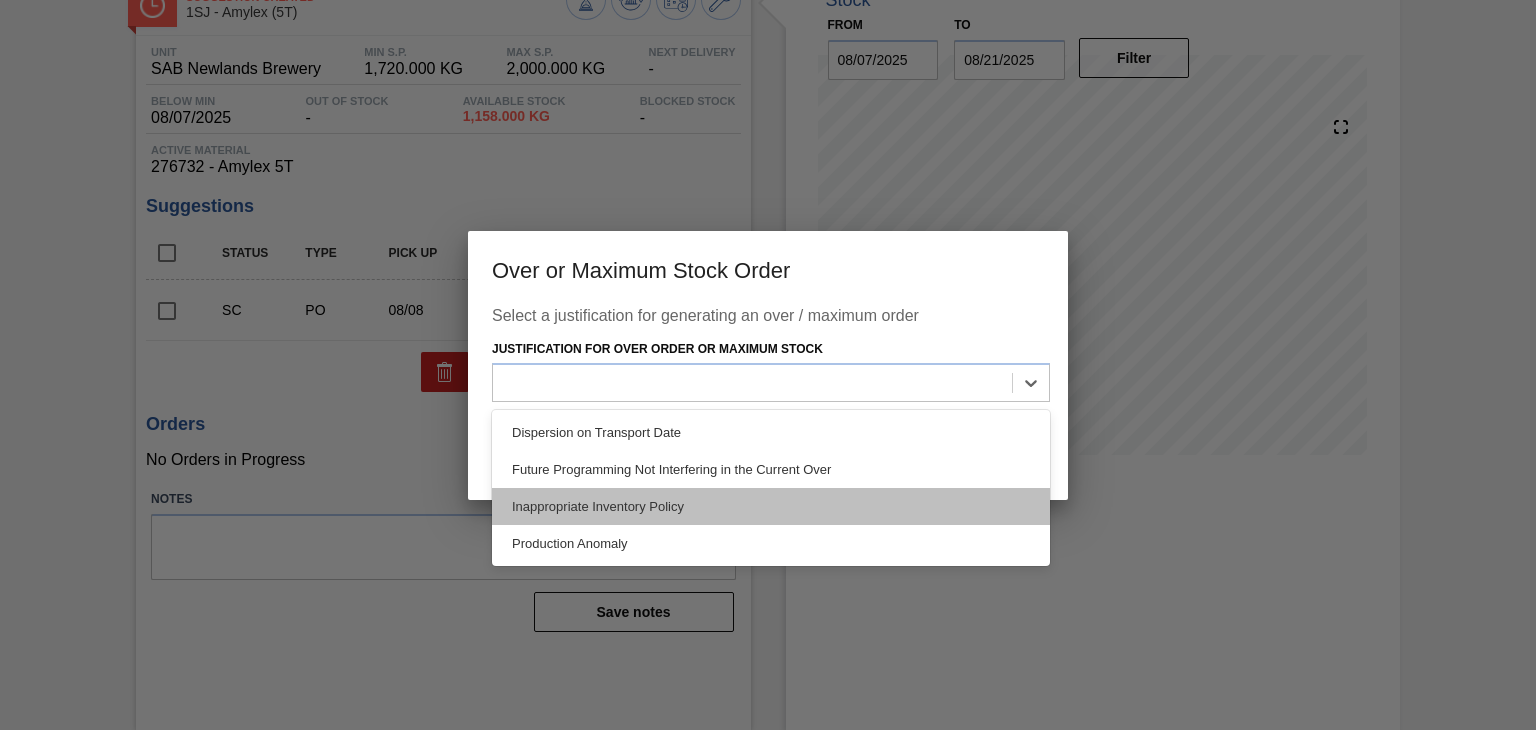 click on "Inappropriate Inventory Policy" at bounding box center (771, 506) 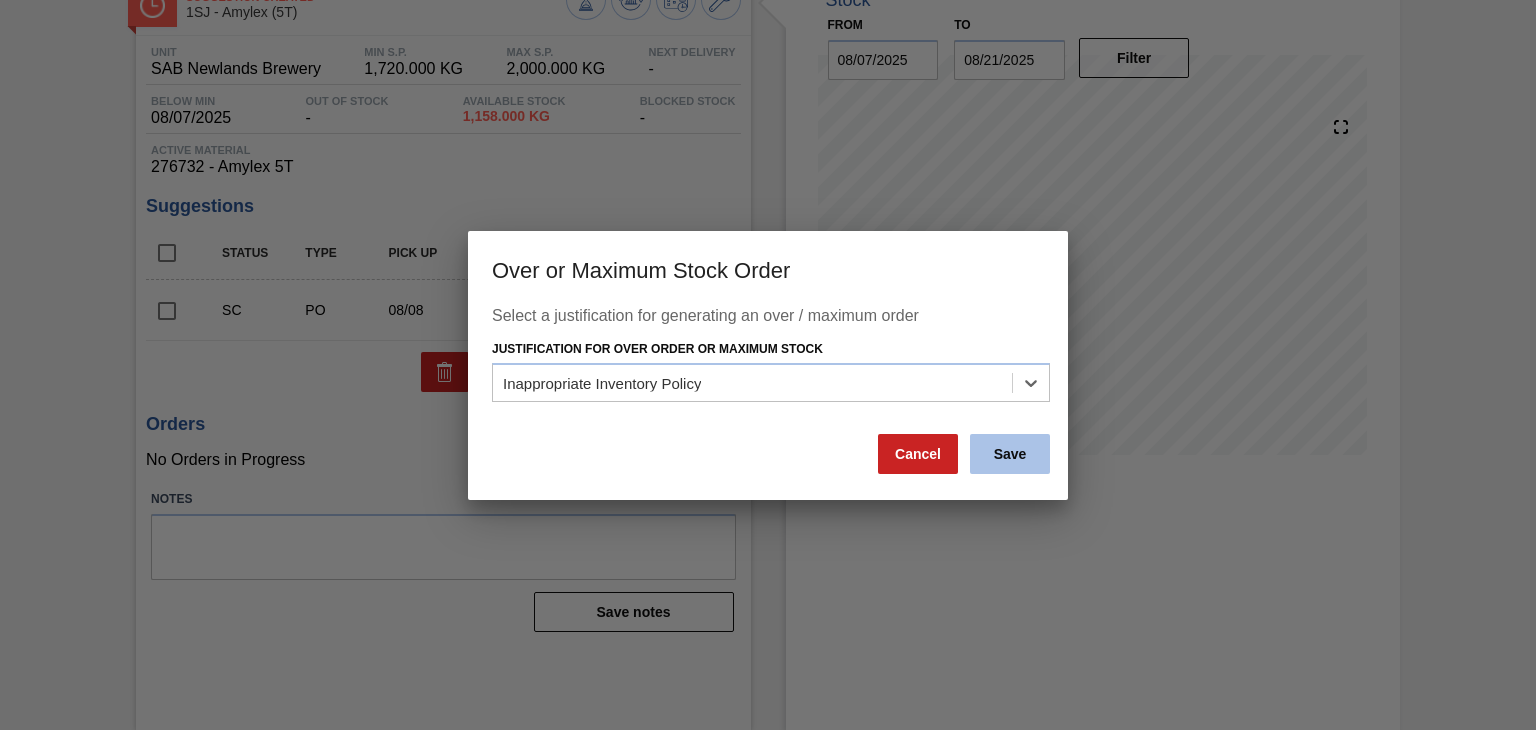click on "Save" at bounding box center (1010, 454) 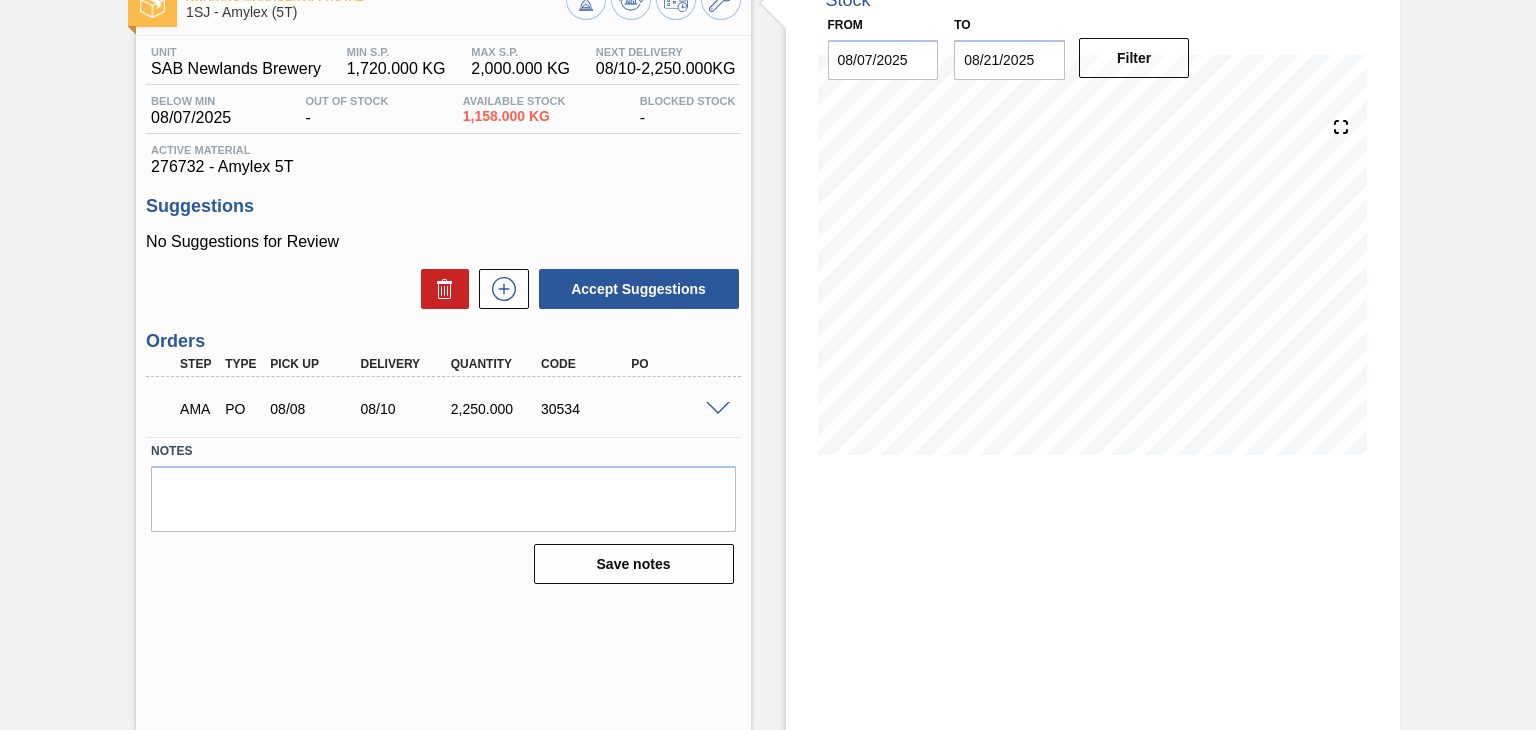click at bounding box center (718, 409) 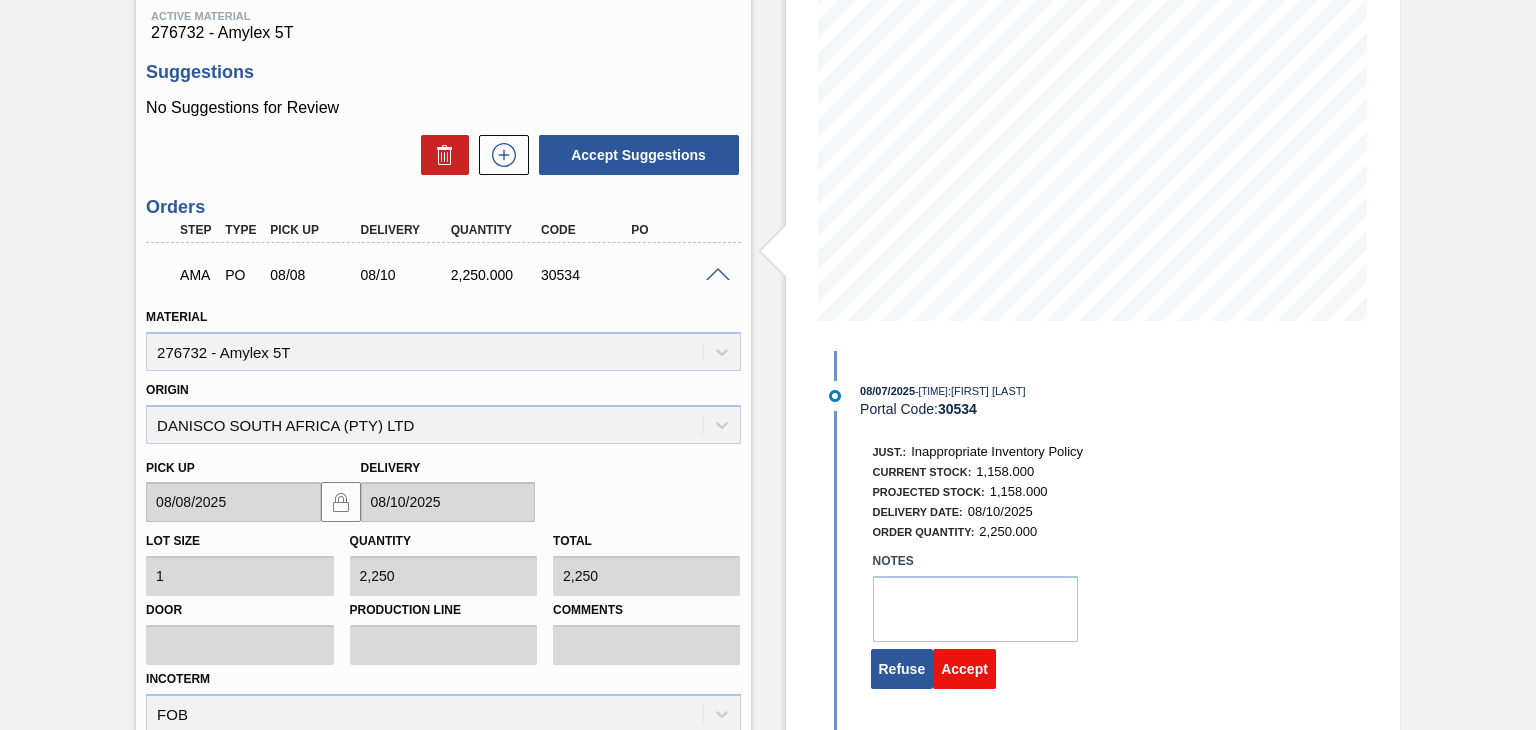 scroll, scrollTop: 430, scrollLeft: 0, axis: vertical 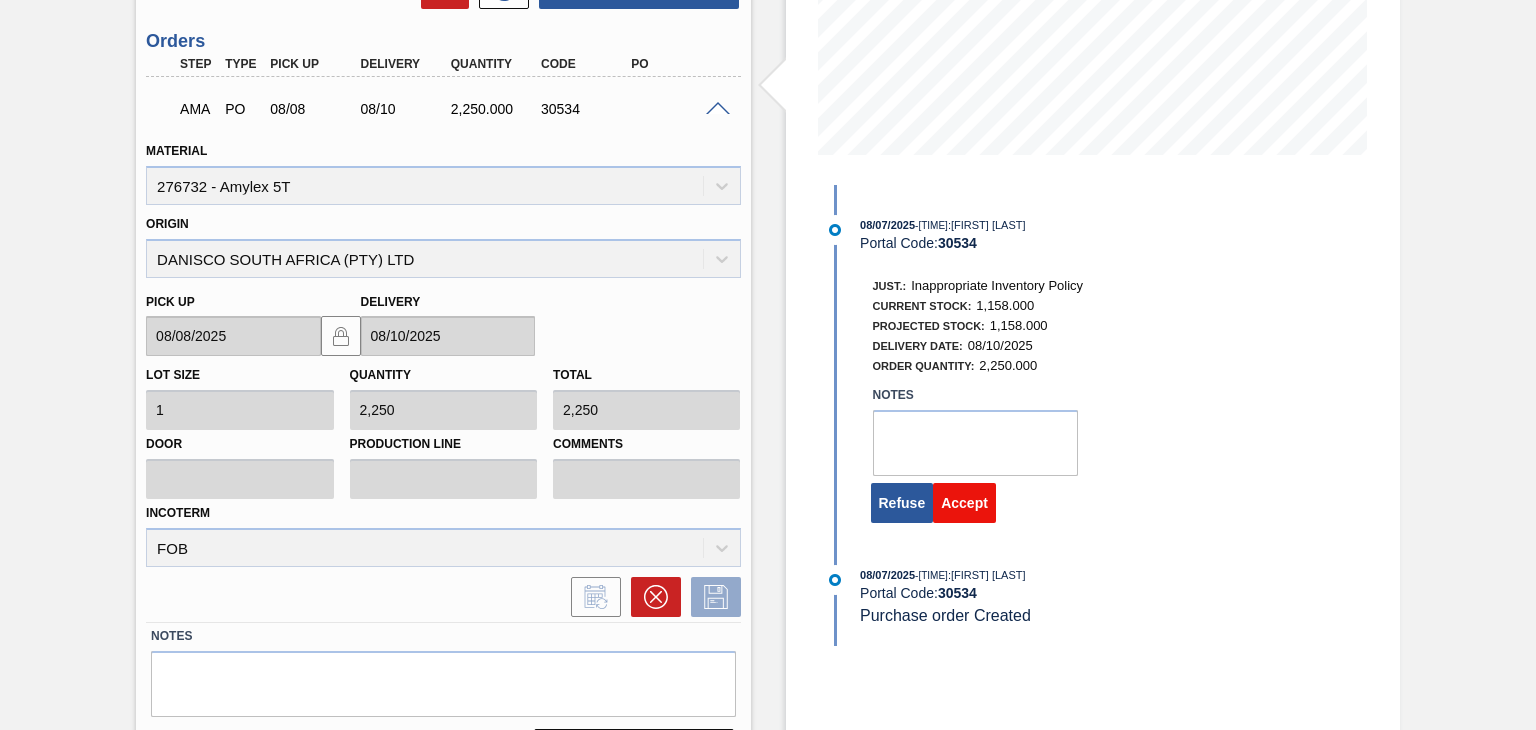 click on "Accept" at bounding box center [964, 503] 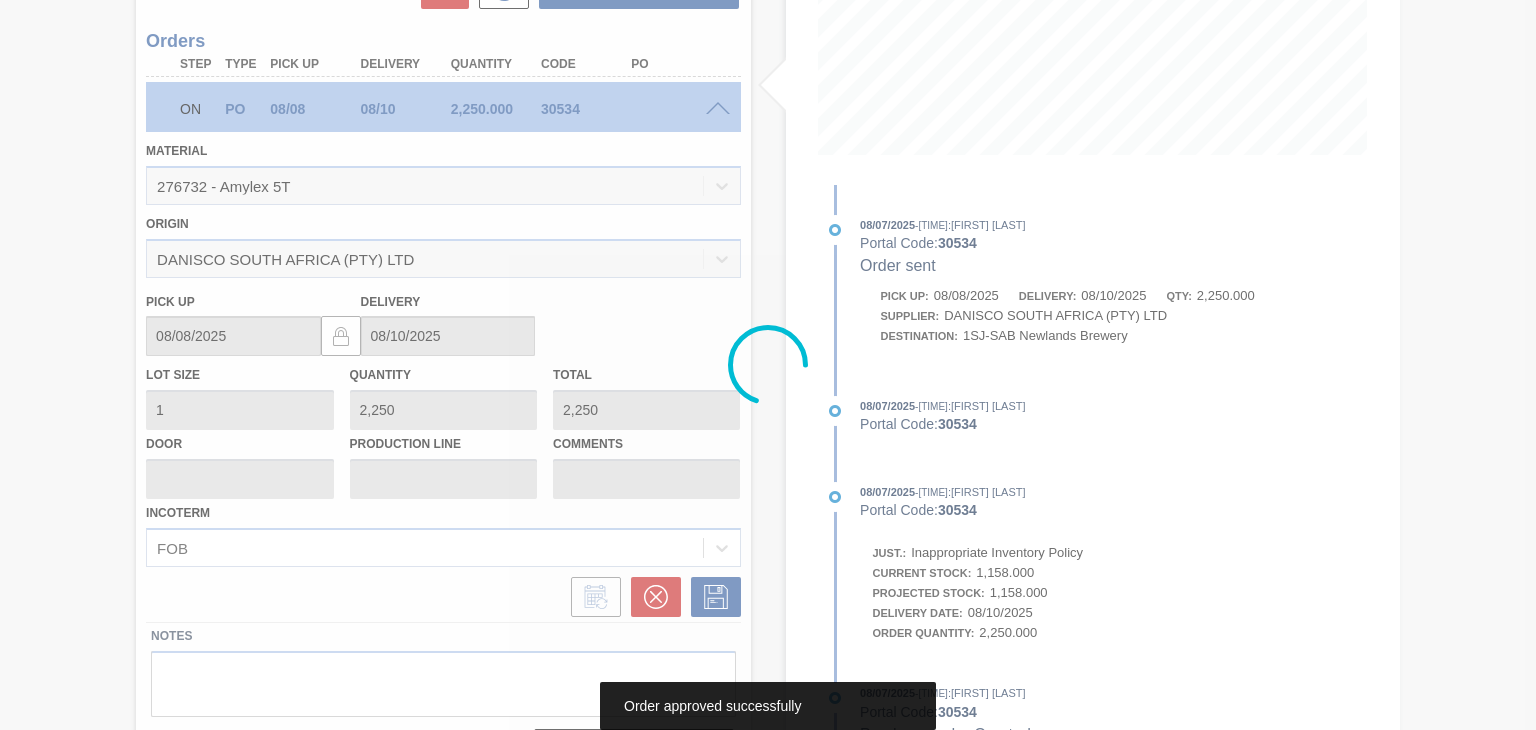 scroll, scrollTop: 130, scrollLeft: 0, axis: vertical 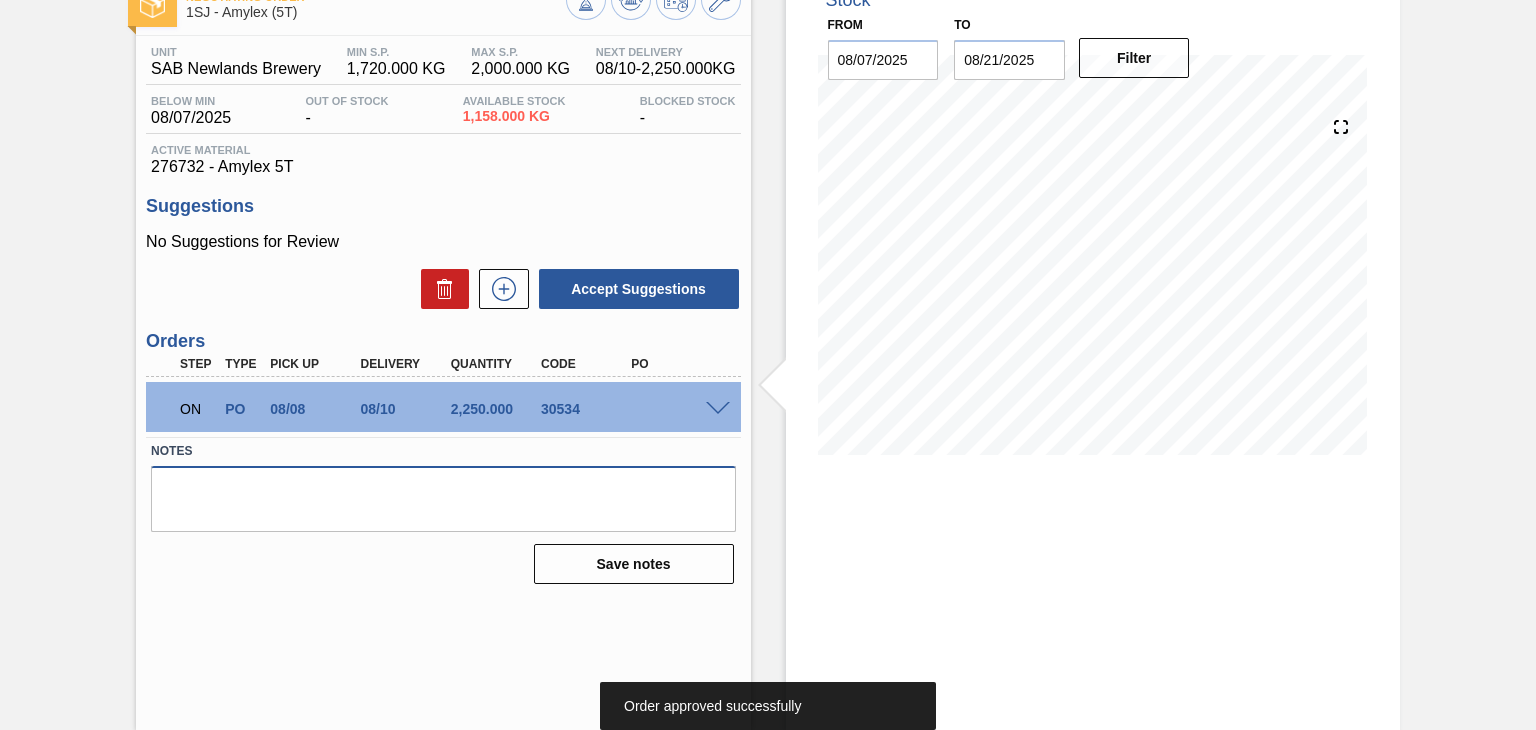 click at bounding box center (443, 499) 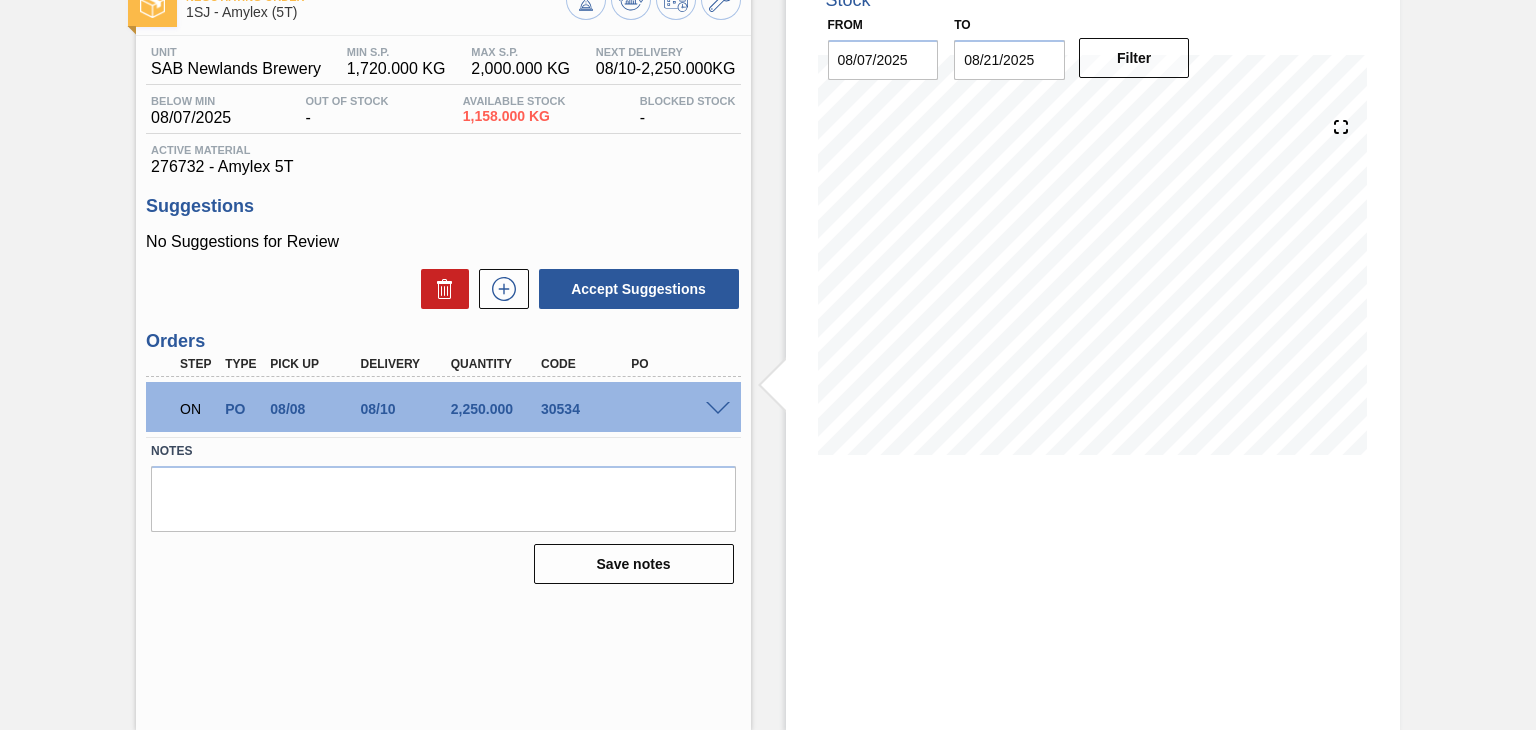 click on "Notes" at bounding box center (443, 451) 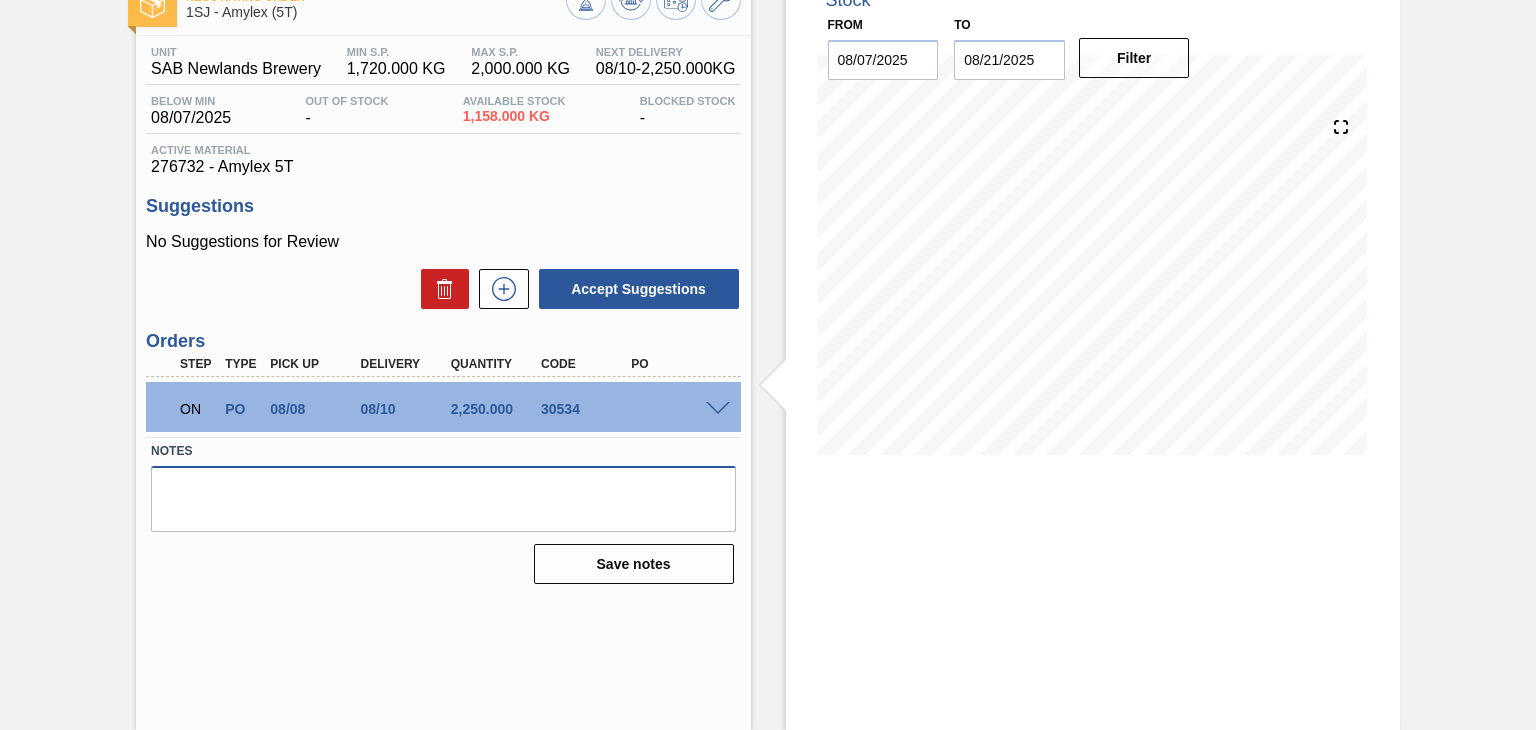 click at bounding box center [443, 499] 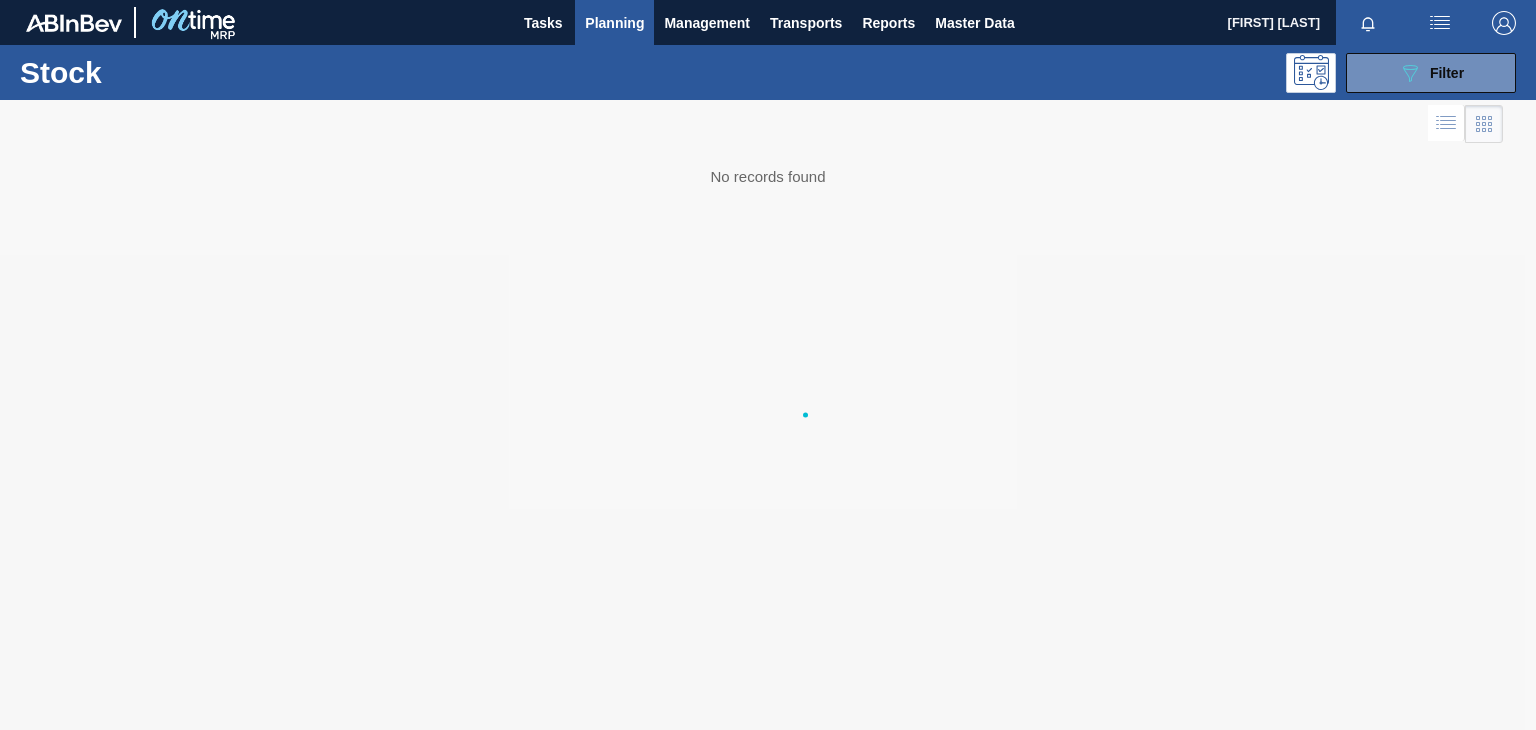 scroll, scrollTop: 0, scrollLeft: 0, axis: both 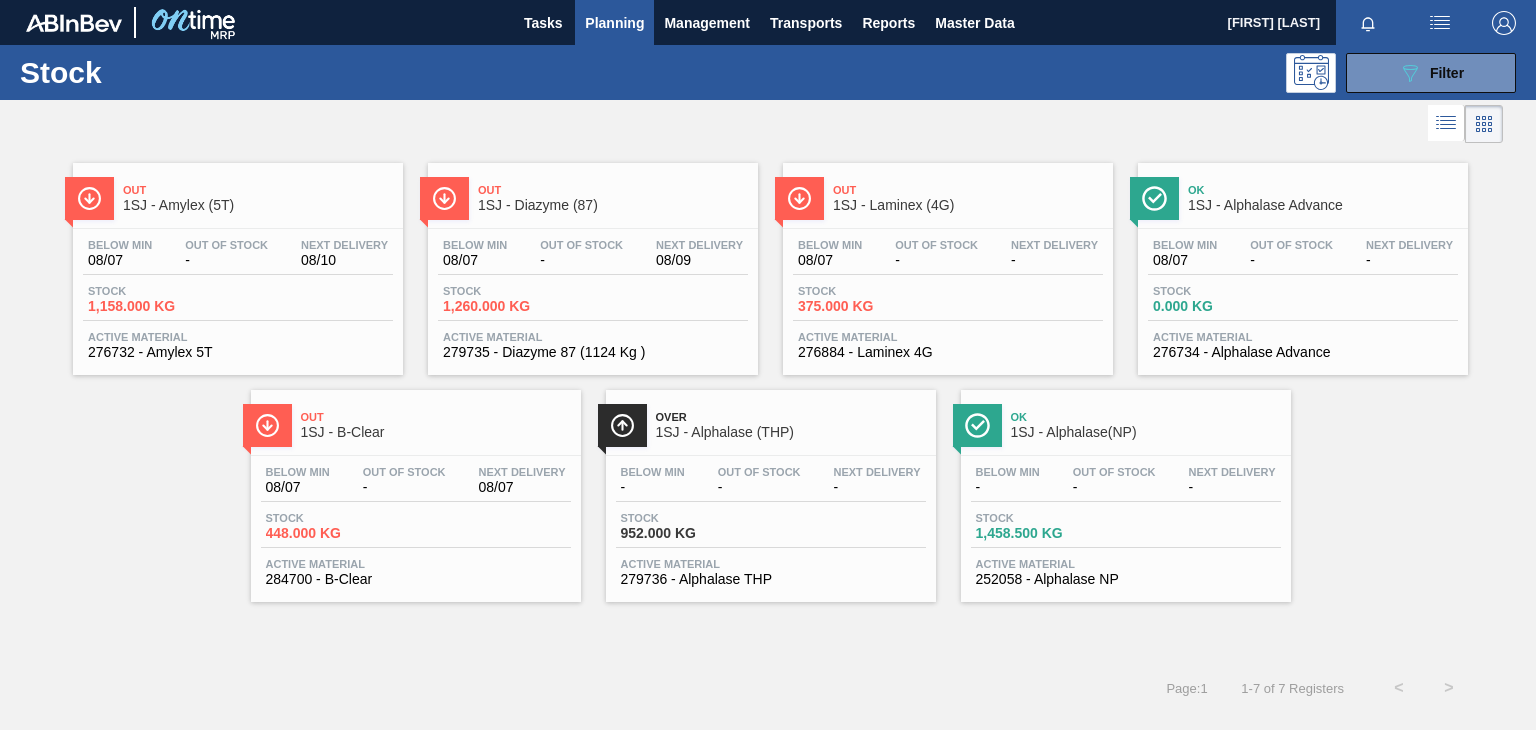 click on "1SJ - Diazyme (87)" at bounding box center (613, 205) 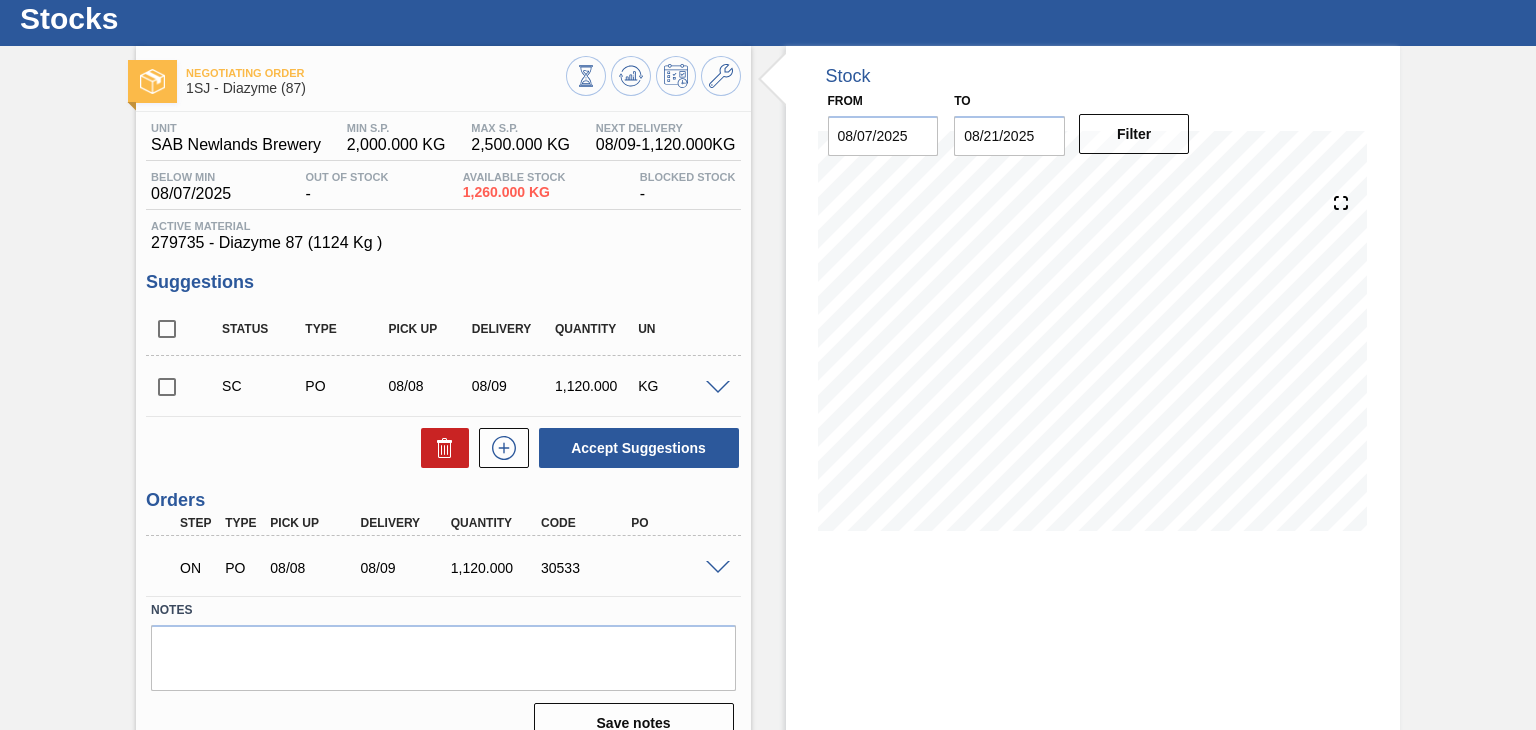 scroll, scrollTop: 130, scrollLeft: 0, axis: vertical 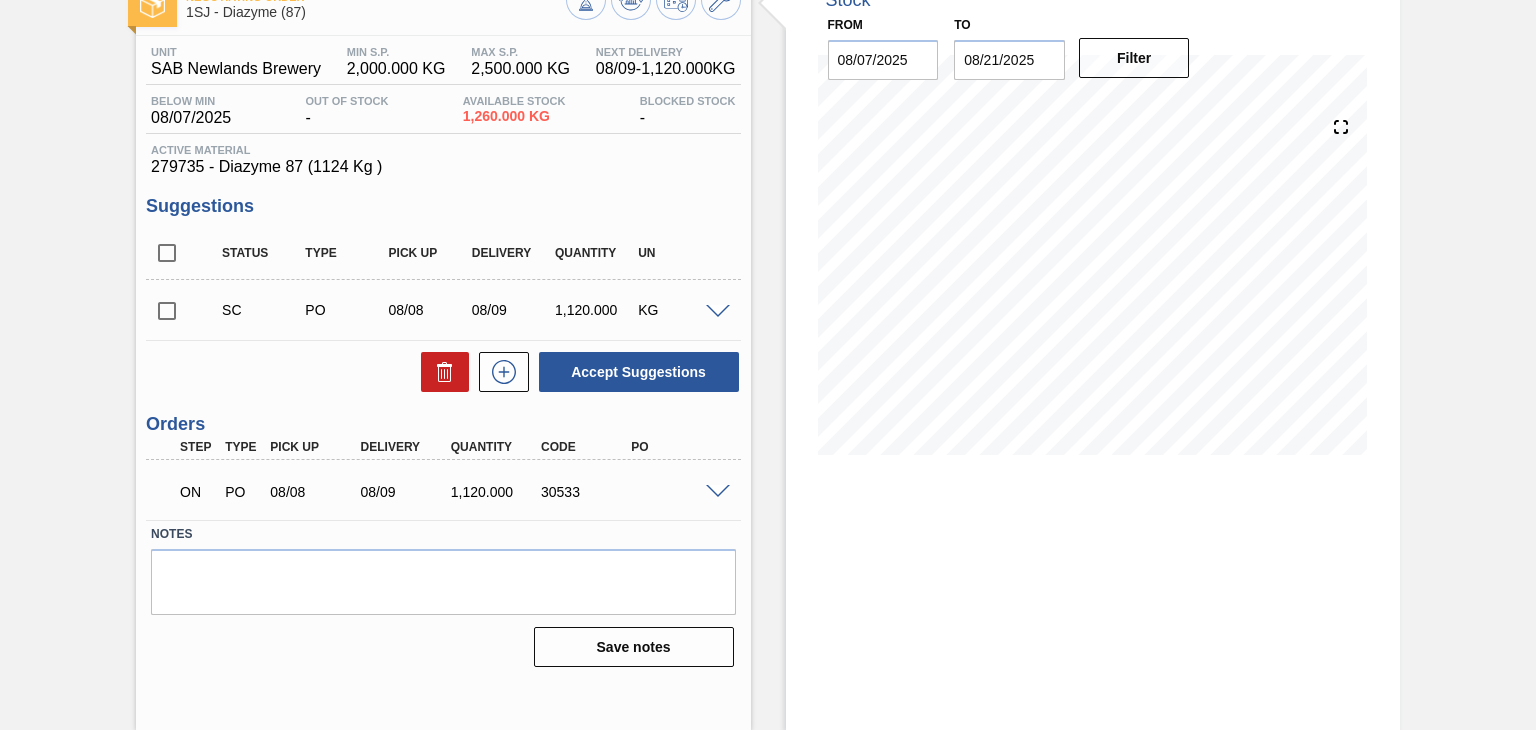 click at bounding box center (718, 492) 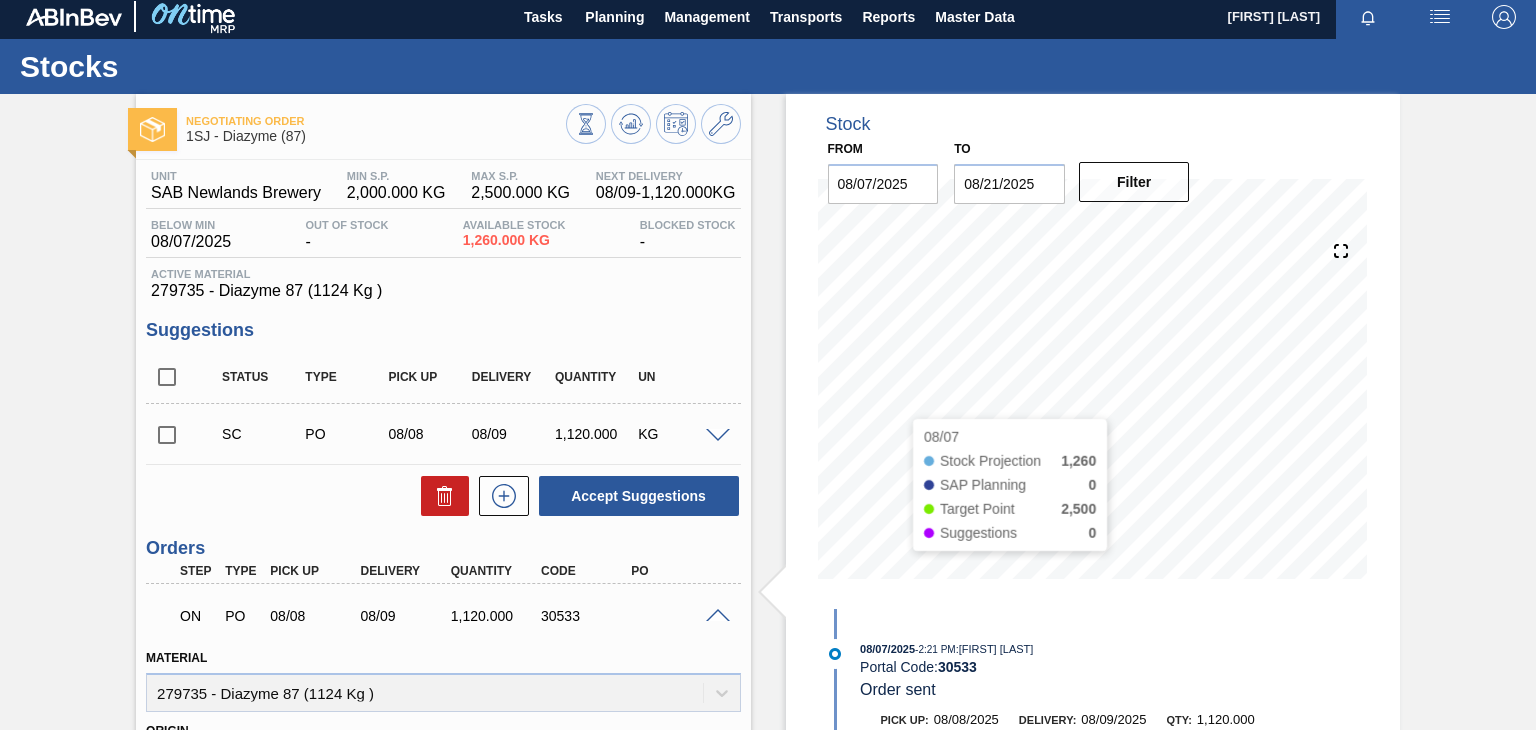 scroll, scrollTop: 0, scrollLeft: 0, axis: both 